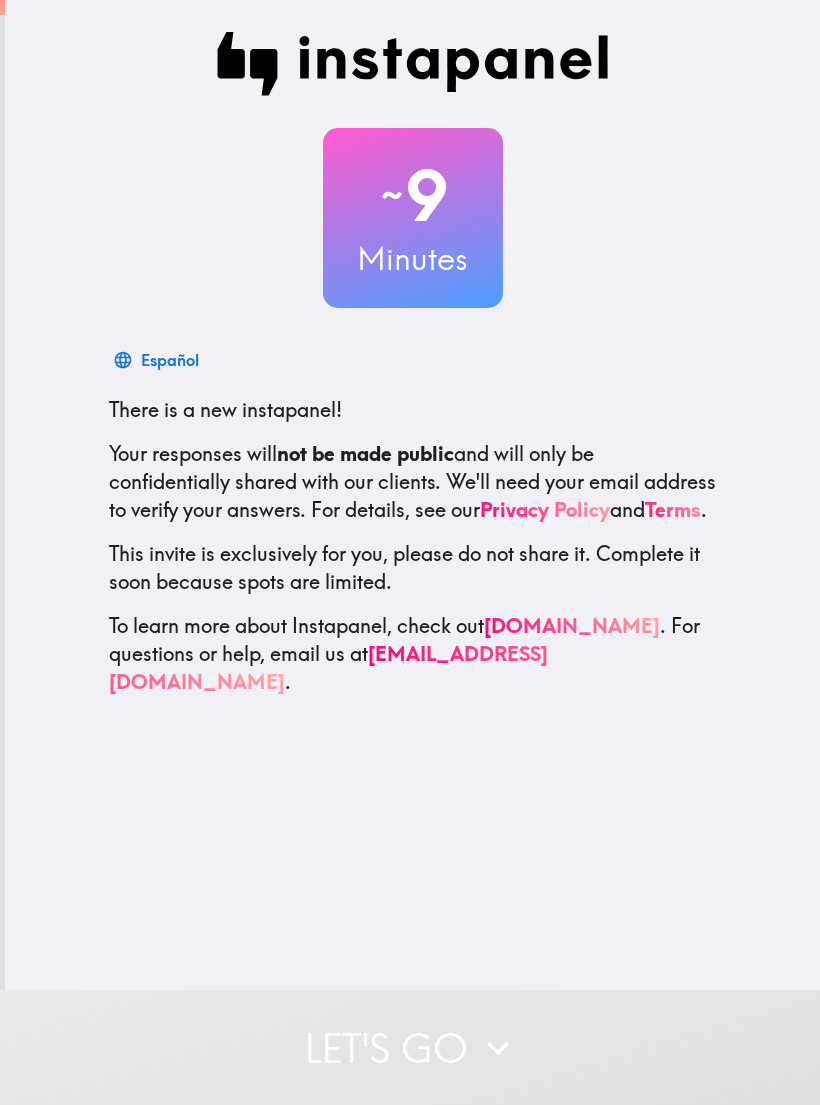 scroll, scrollTop: 0, scrollLeft: 0, axis: both 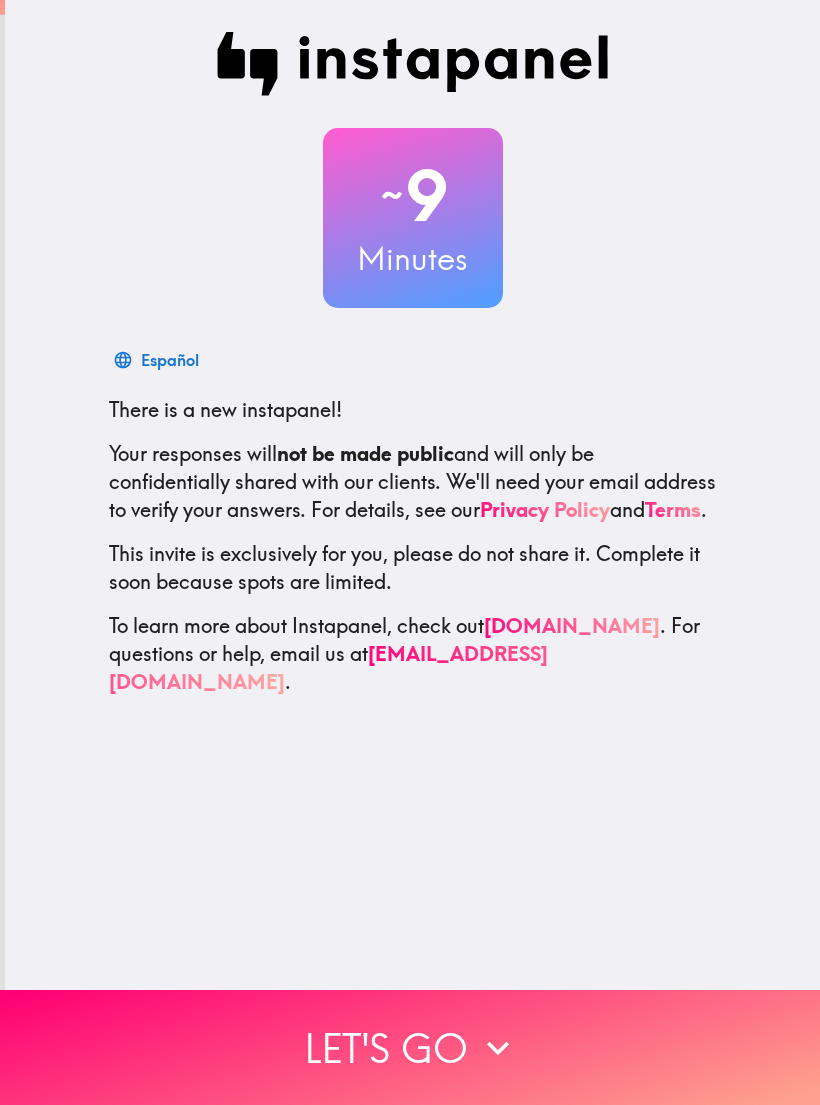 click on "Let's go" at bounding box center [410, 1047] 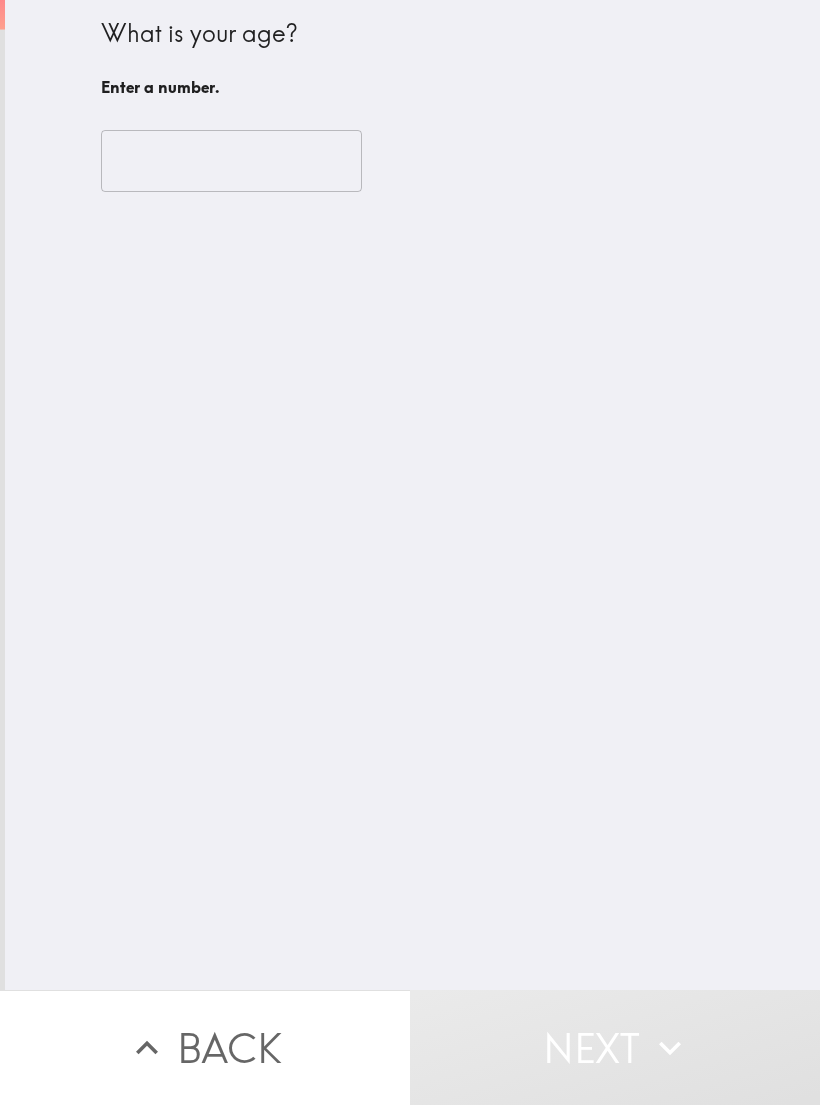 click at bounding box center [231, 161] 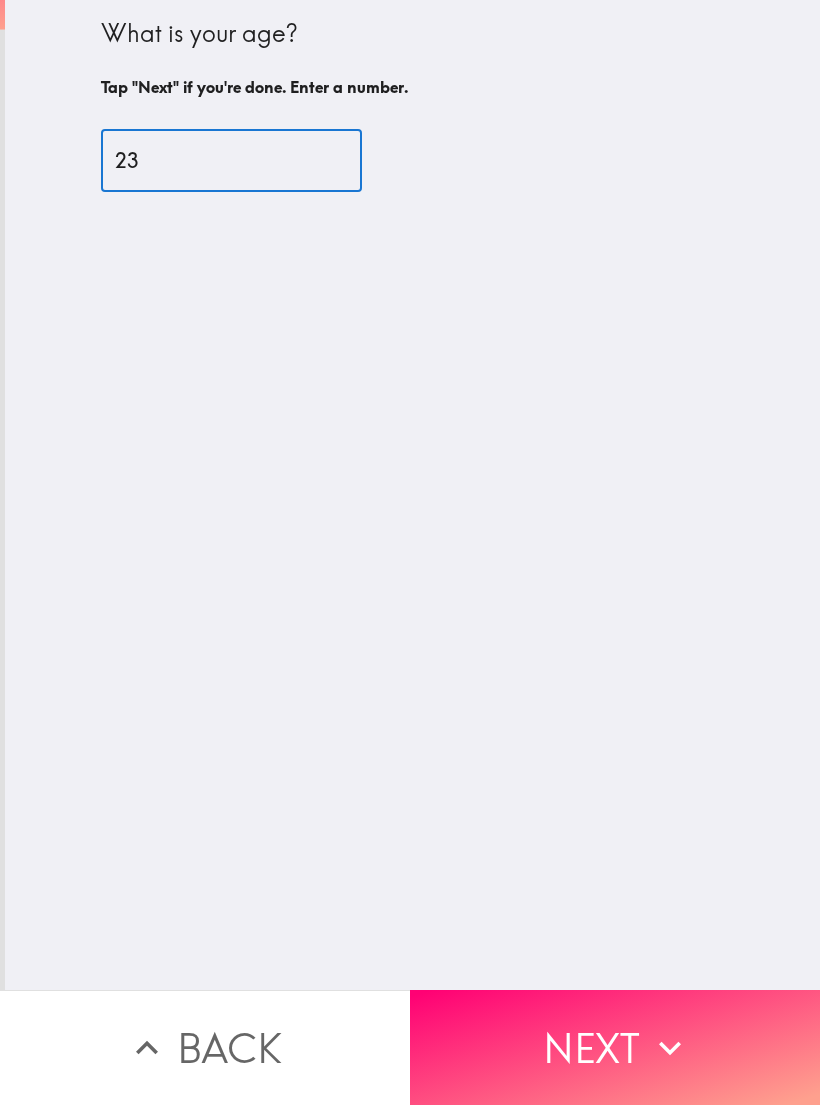 type on "23" 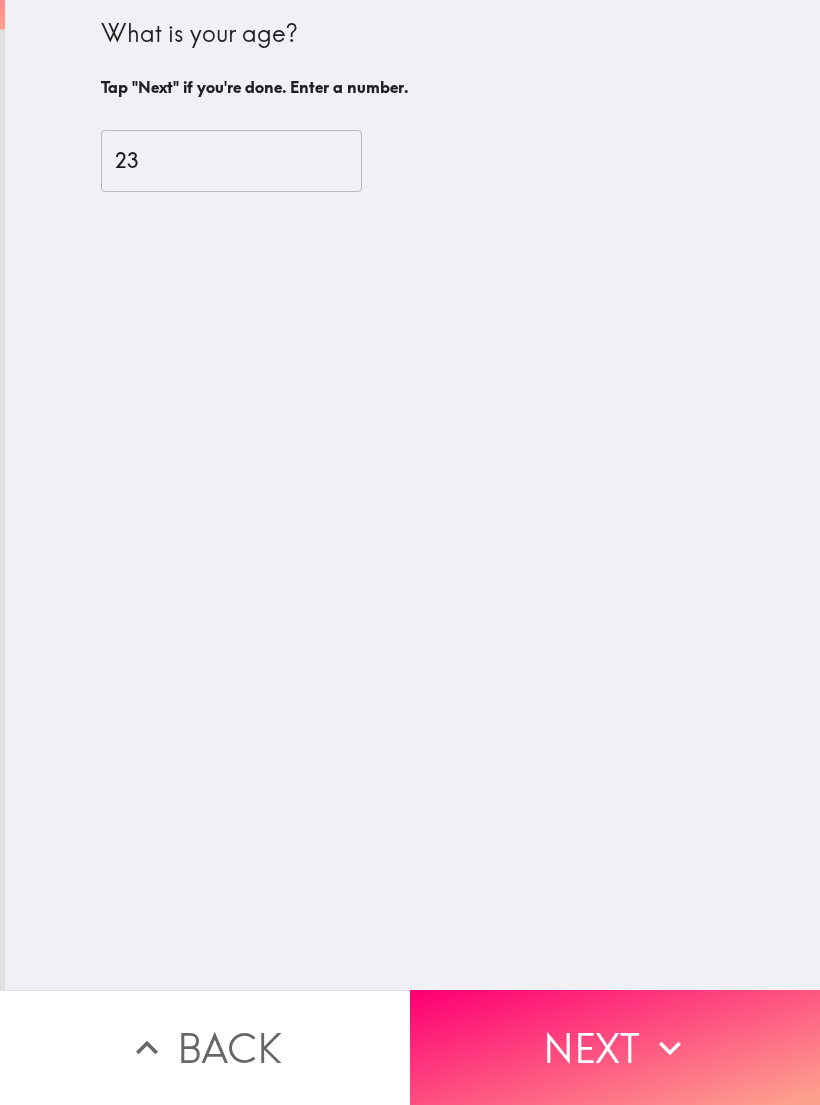 click on "What is your age? Tap "Next" if you're done.   Enter a number. 23 ​" at bounding box center [412, 495] 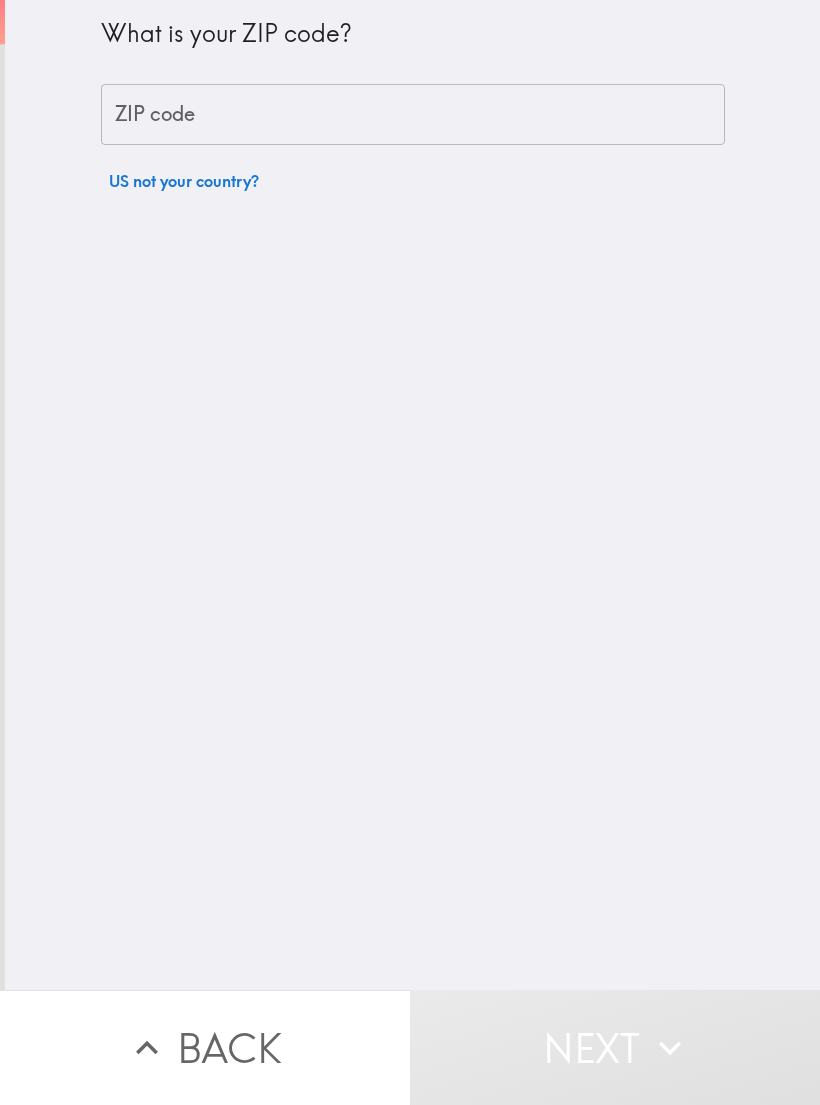 click on "ZIP code" at bounding box center (413, 115) 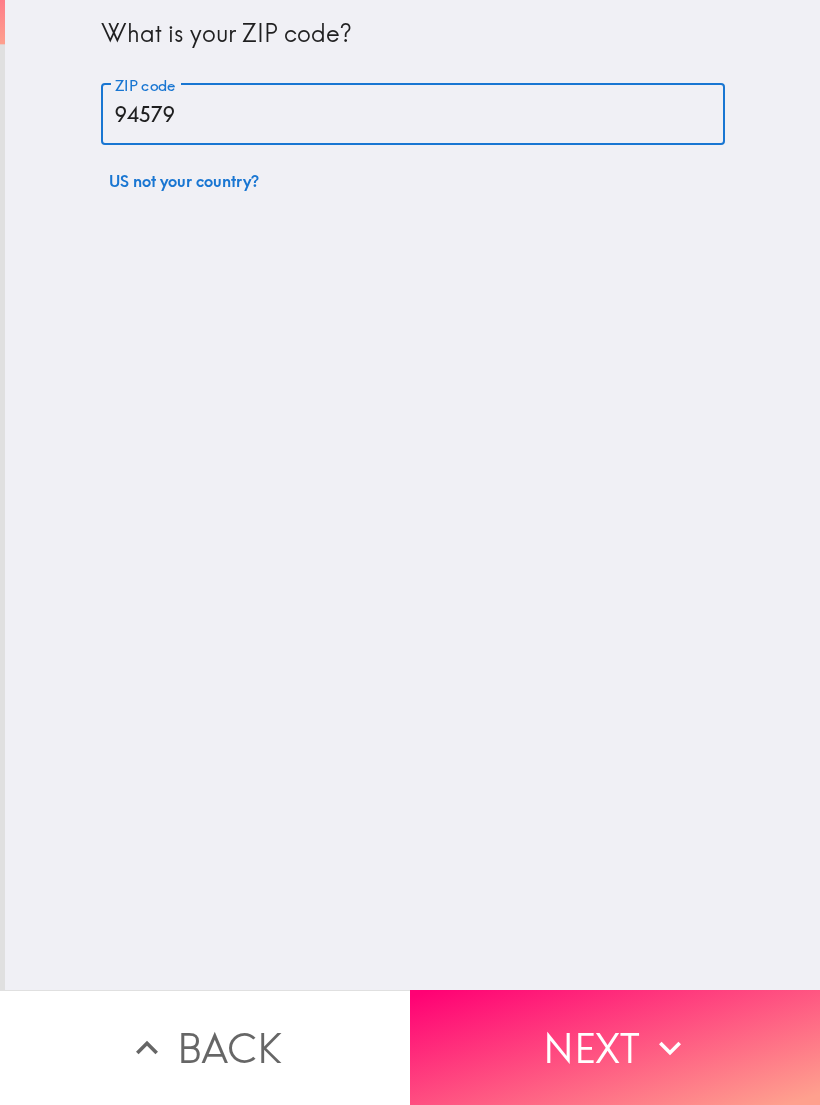 type on "94579" 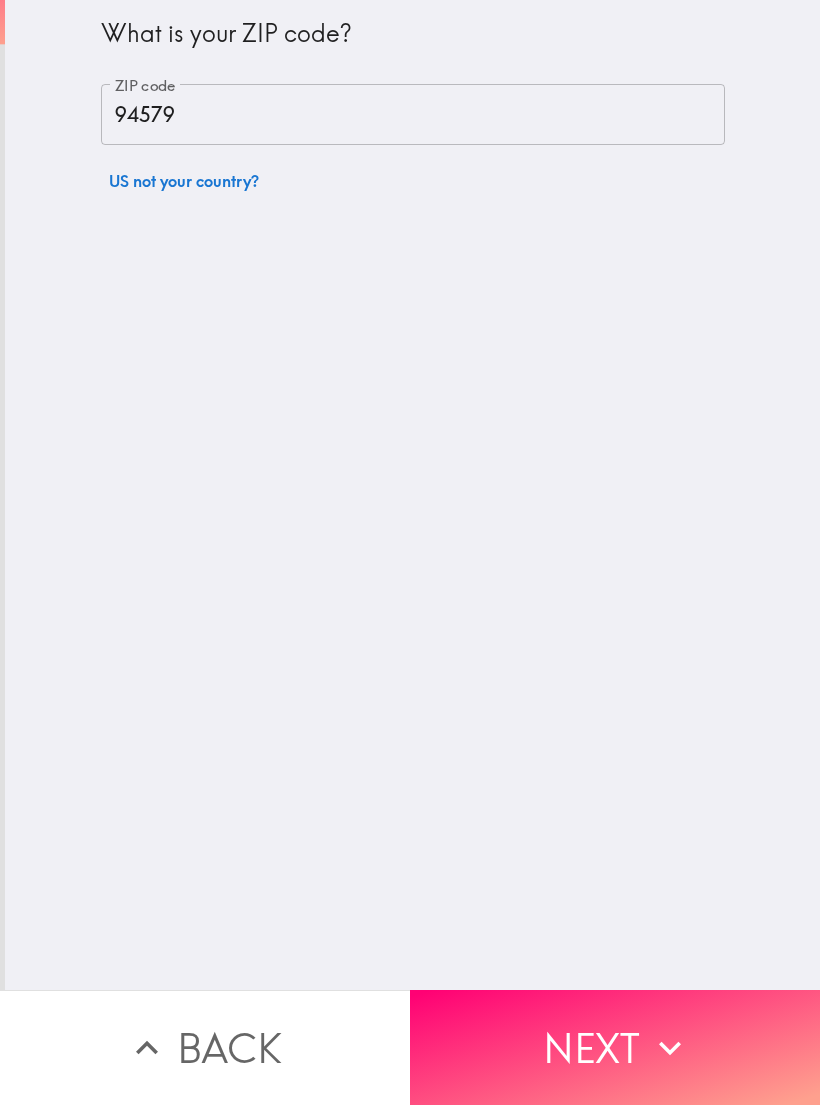 click on "Next" at bounding box center (615, 1047) 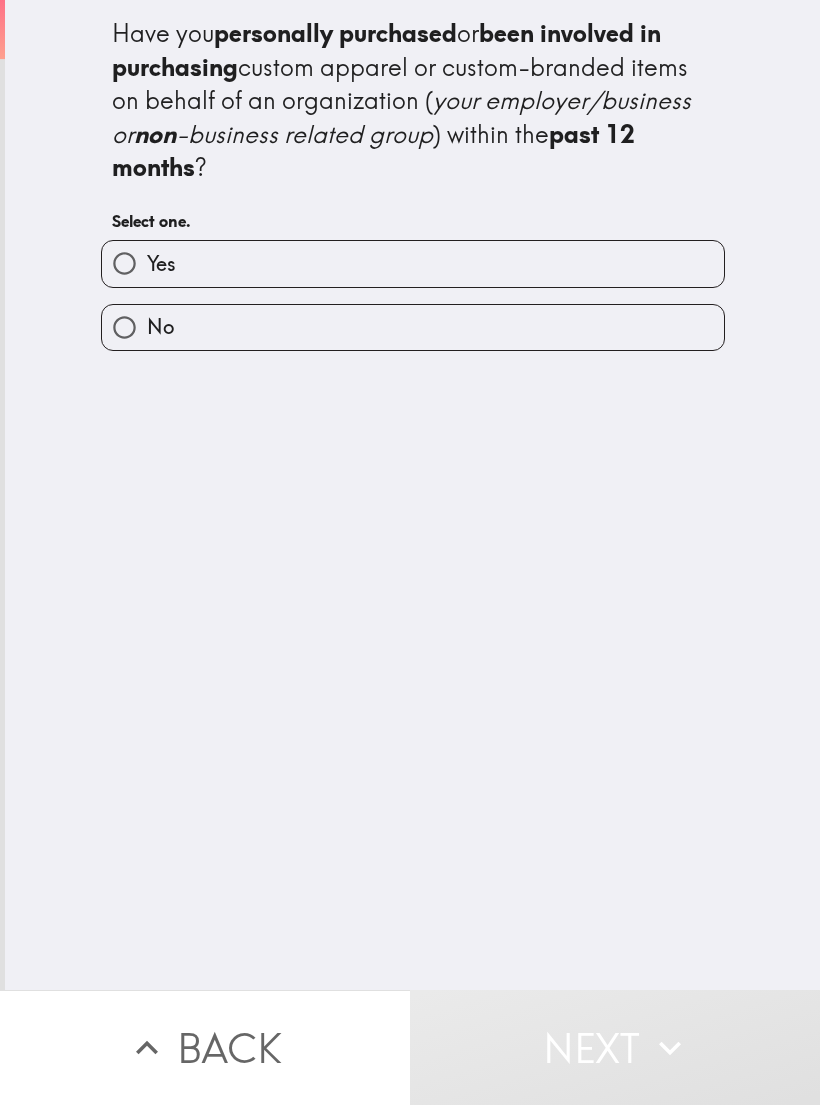 click on "Yes" at bounding box center (413, 263) 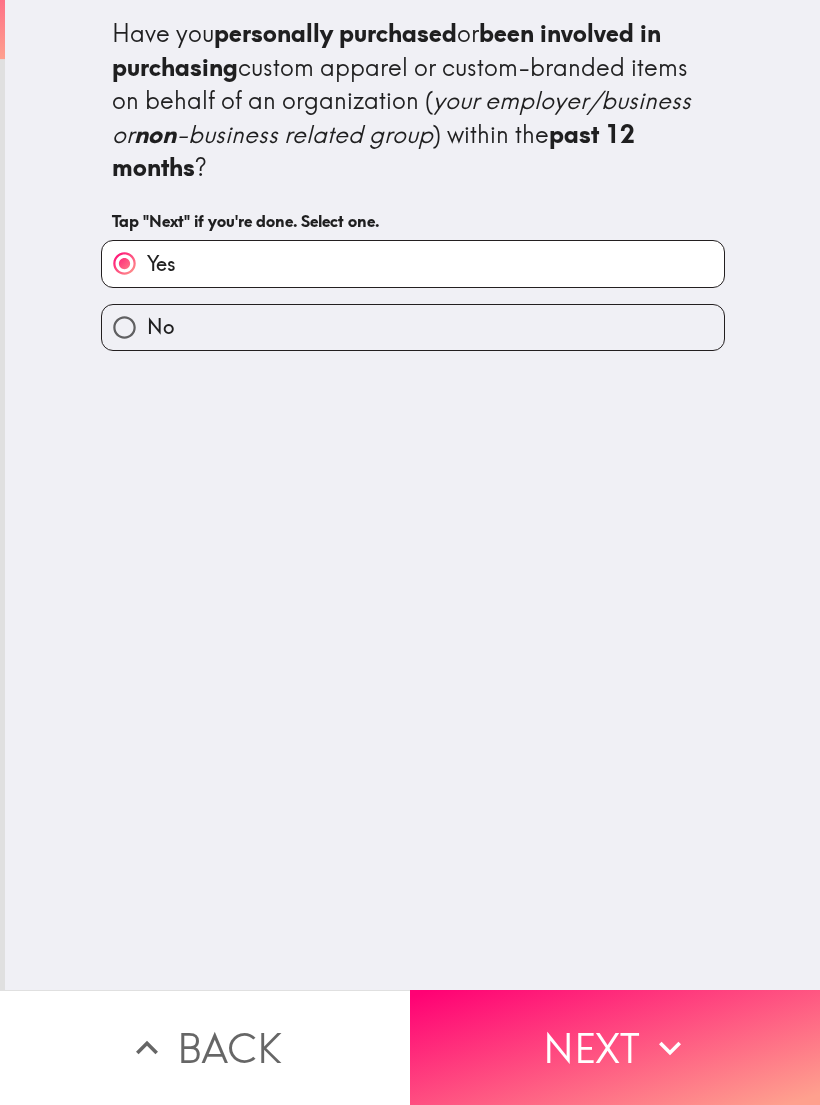 click on "Next" at bounding box center [615, 1047] 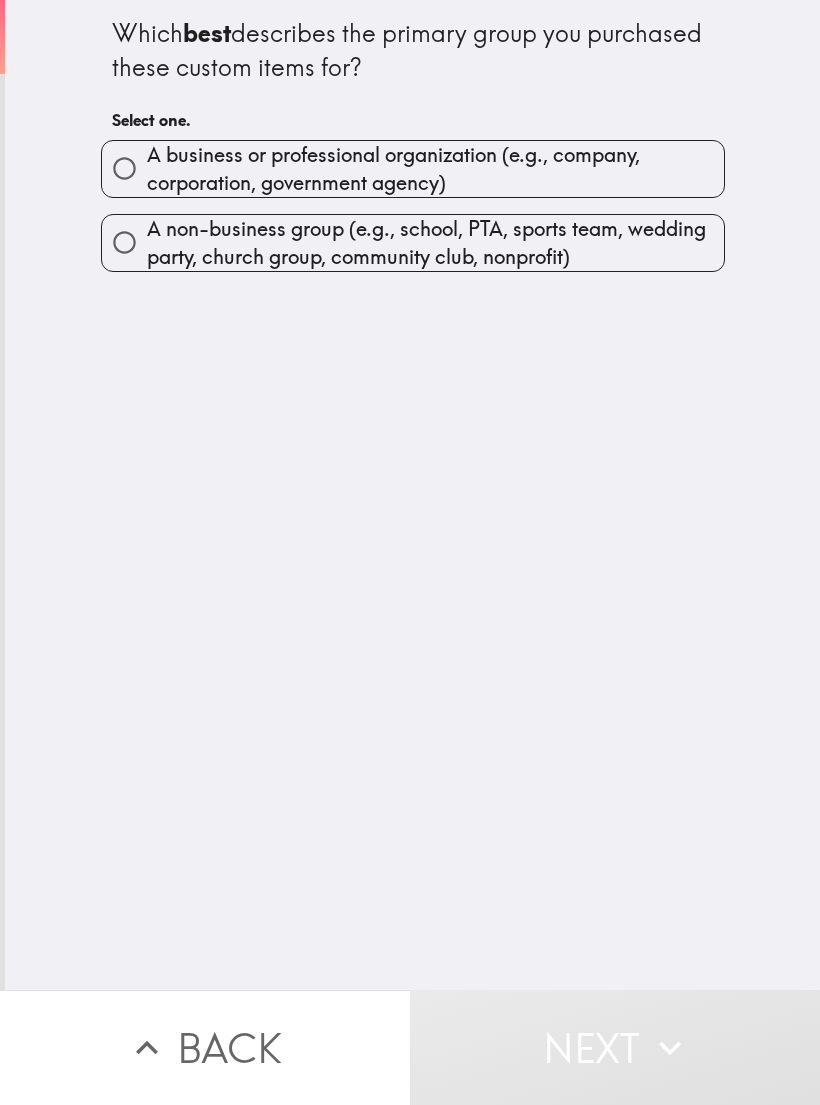 click on "A business or professional organization (e.g., company, corporation, government agency)" at bounding box center (435, 169) 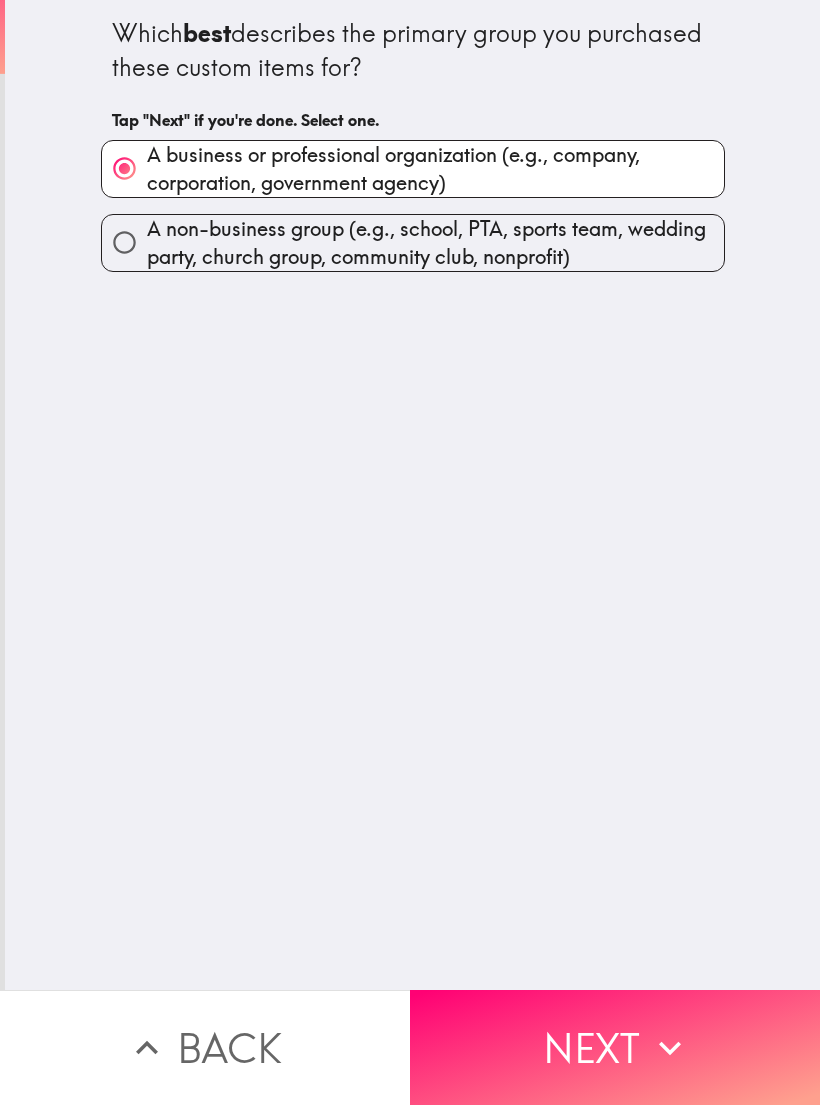 click on "Next" at bounding box center [615, 1047] 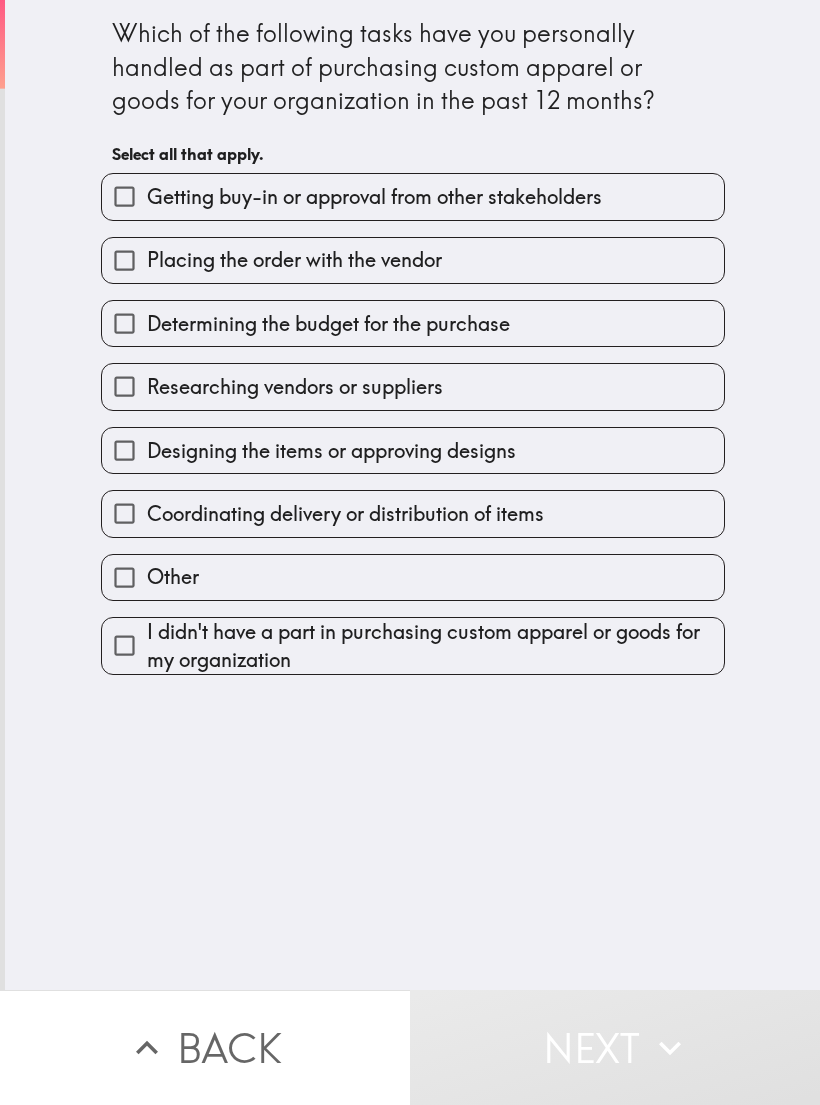 click on "Designing the items or approving designs" at bounding box center [413, 450] 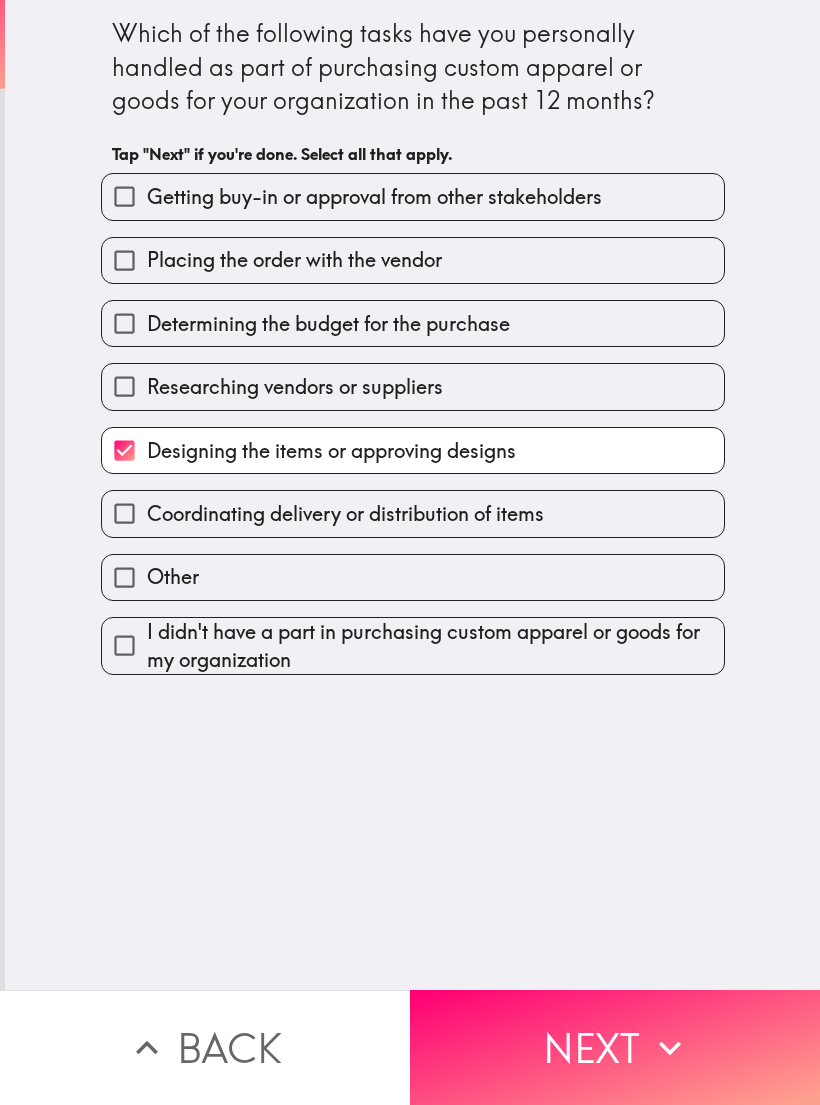 click on "Researching vendors or suppliers" at bounding box center [413, 386] 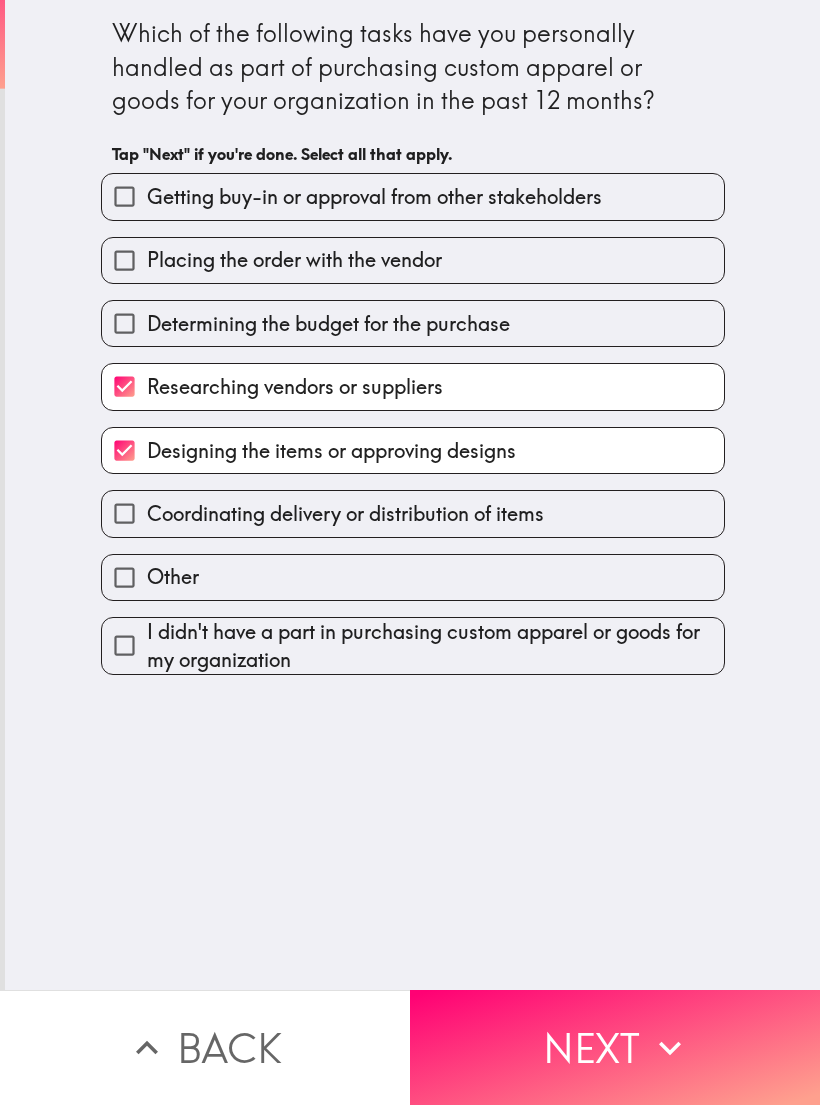 click on "Getting buy-in or approval from other stakeholders" at bounding box center (413, 196) 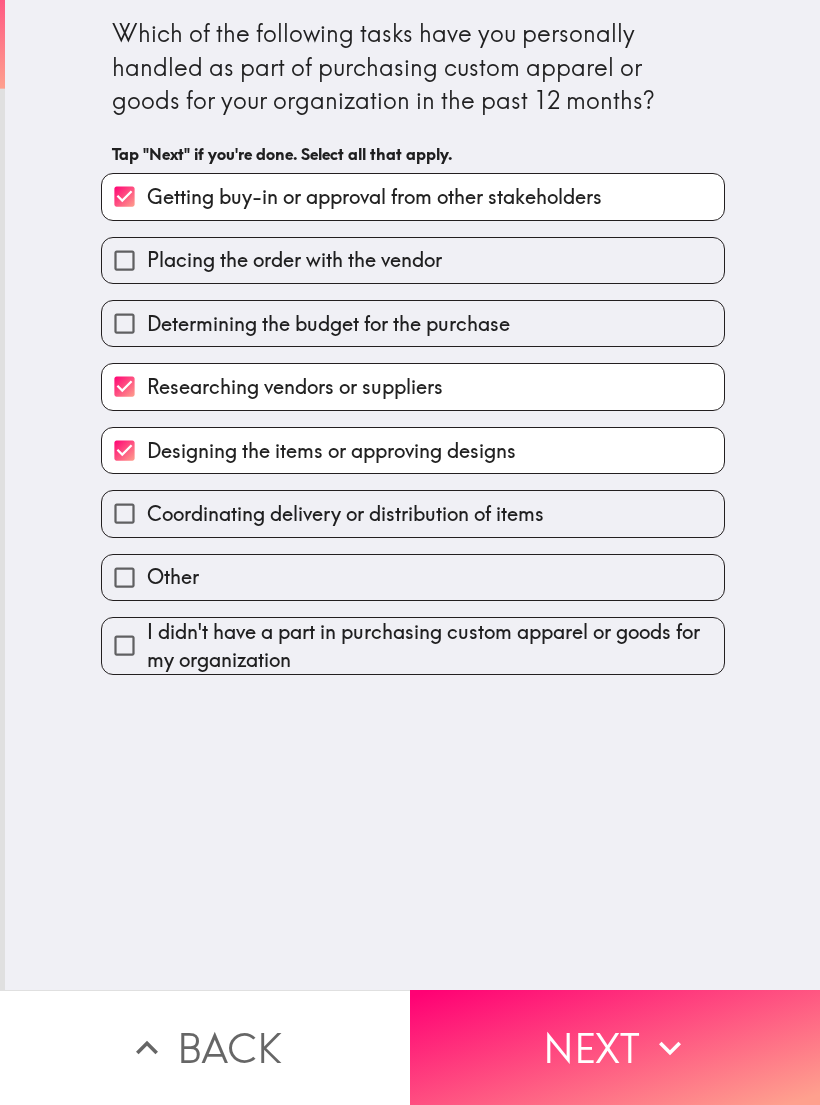 click on "Next" at bounding box center (615, 1047) 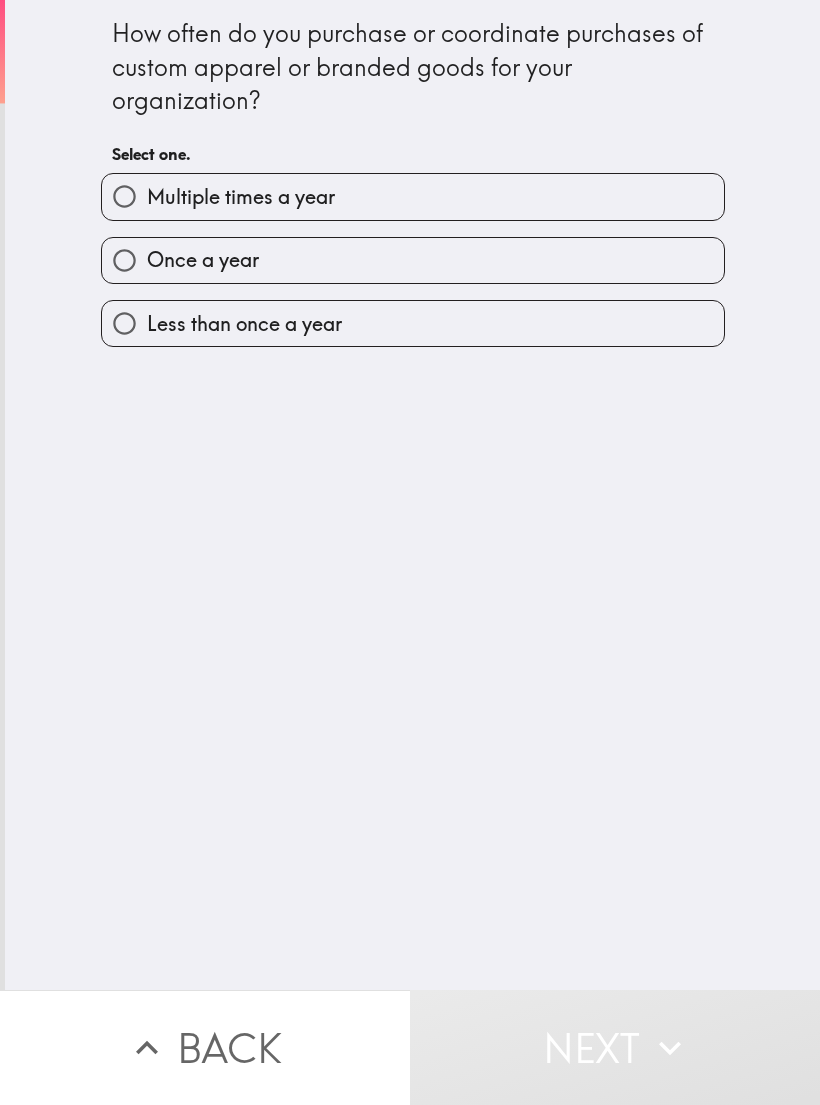 click on "Multiple times a year" at bounding box center (413, 196) 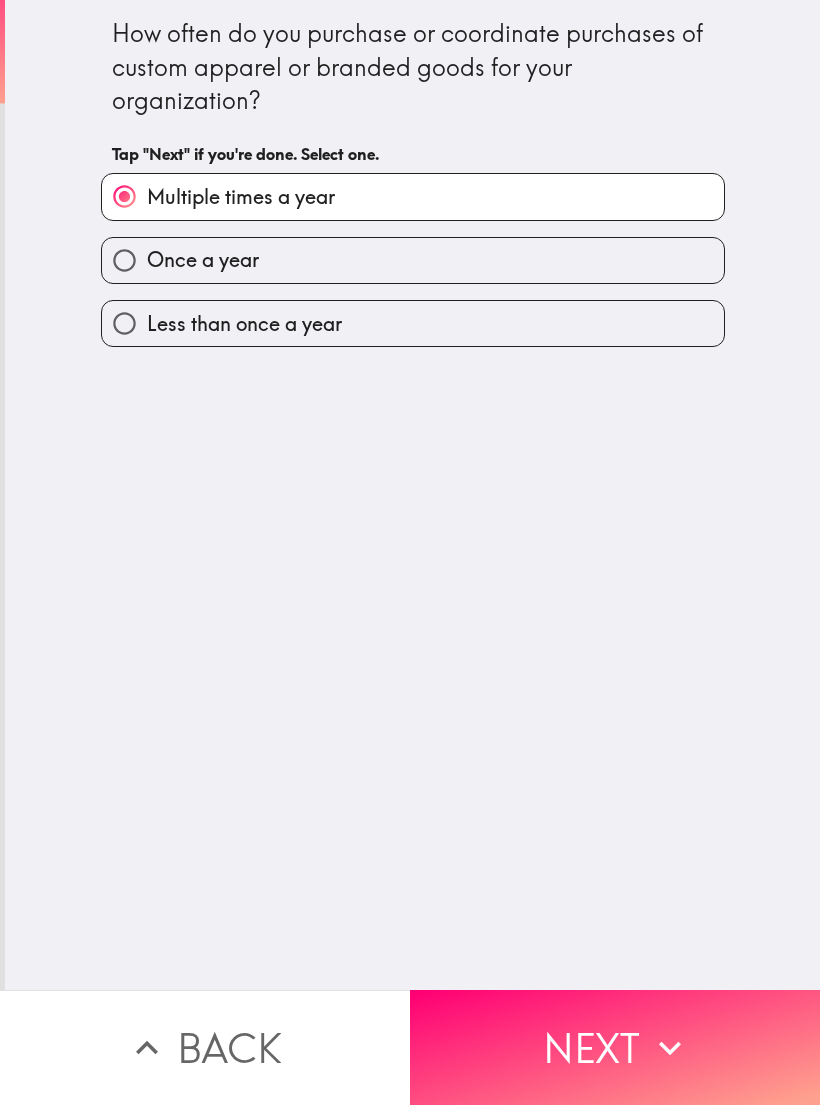 click on "Next" at bounding box center [615, 1047] 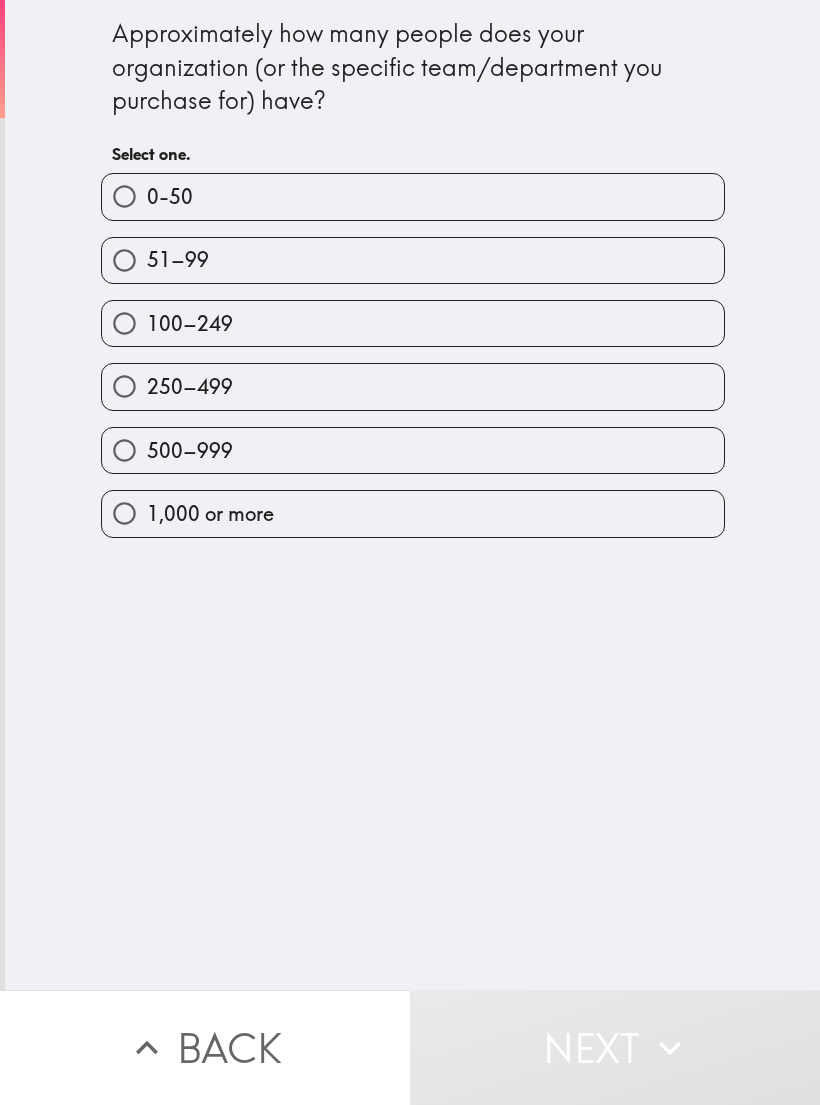 click on "51–99" at bounding box center [413, 260] 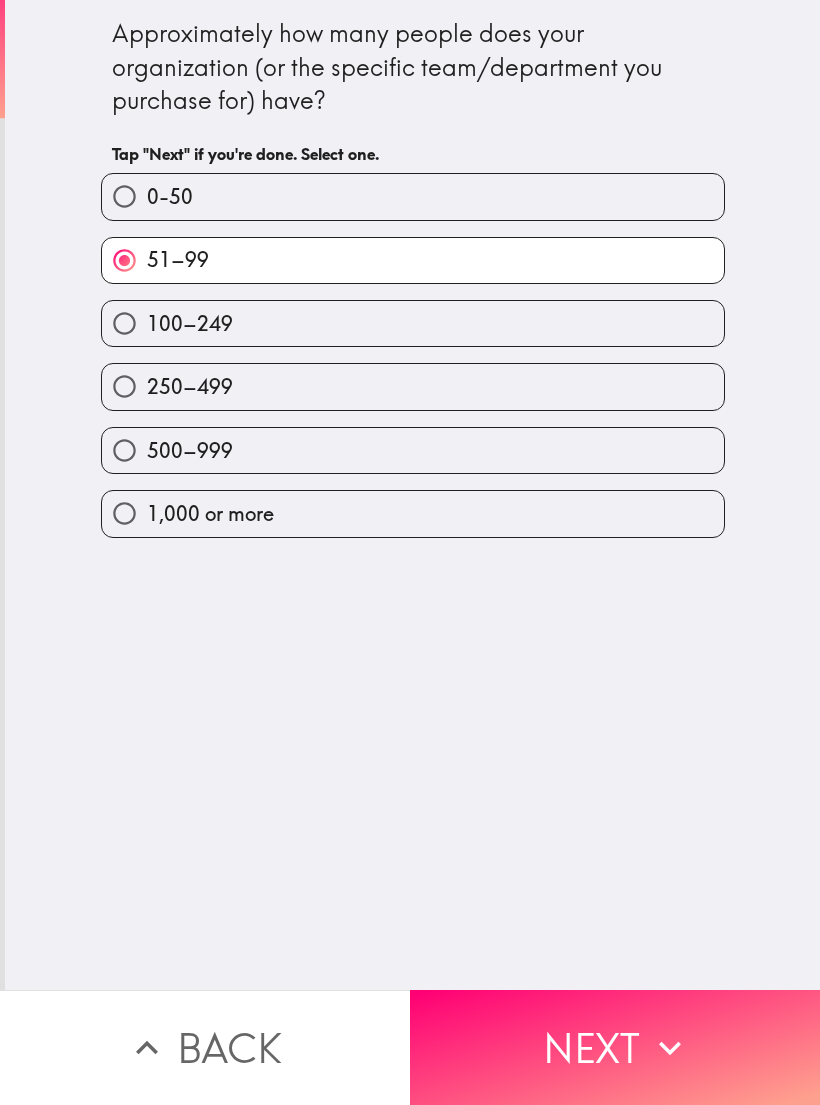click on "Next" at bounding box center (615, 1047) 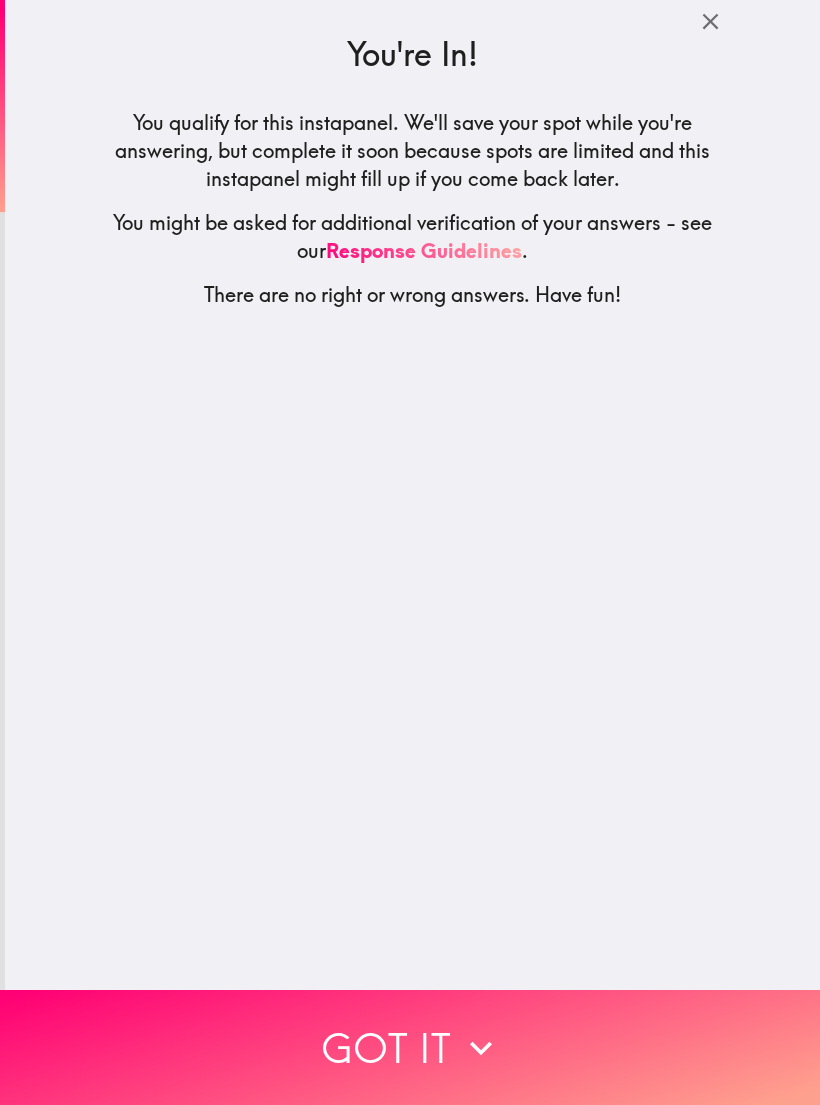 click on "Got it" at bounding box center [410, 1047] 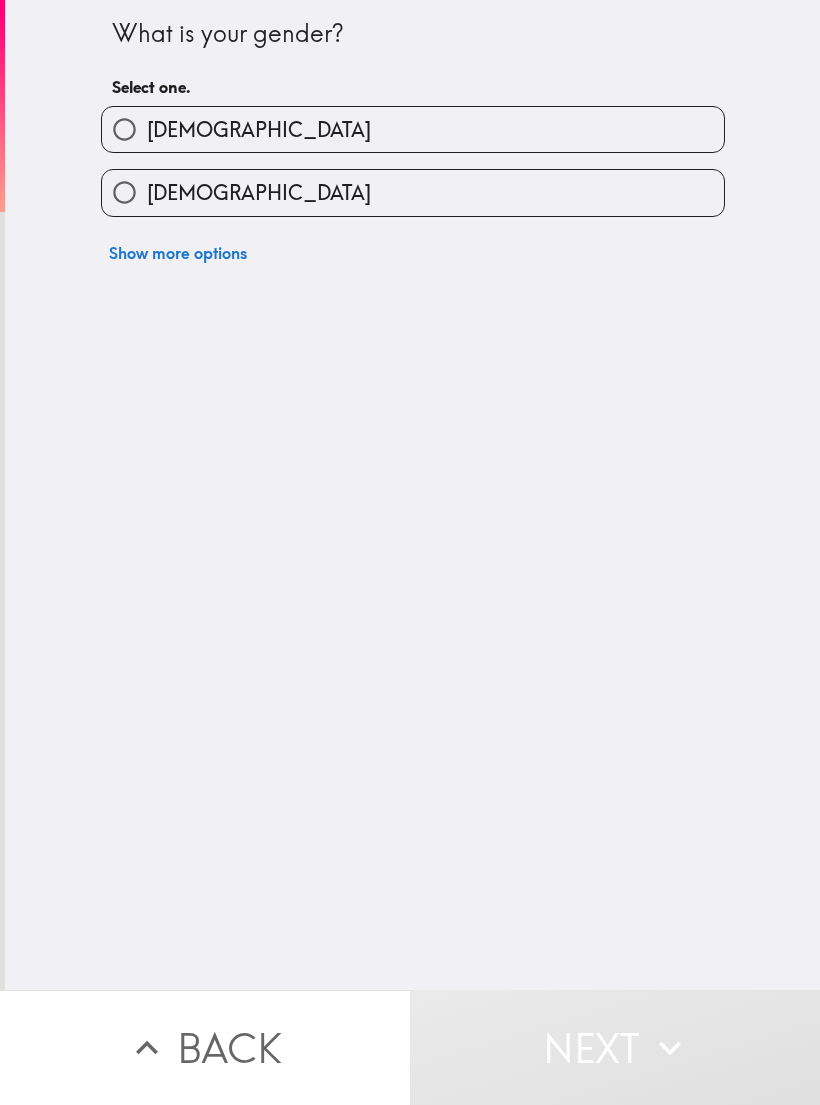click on "[DEMOGRAPHIC_DATA]" at bounding box center [413, 192] 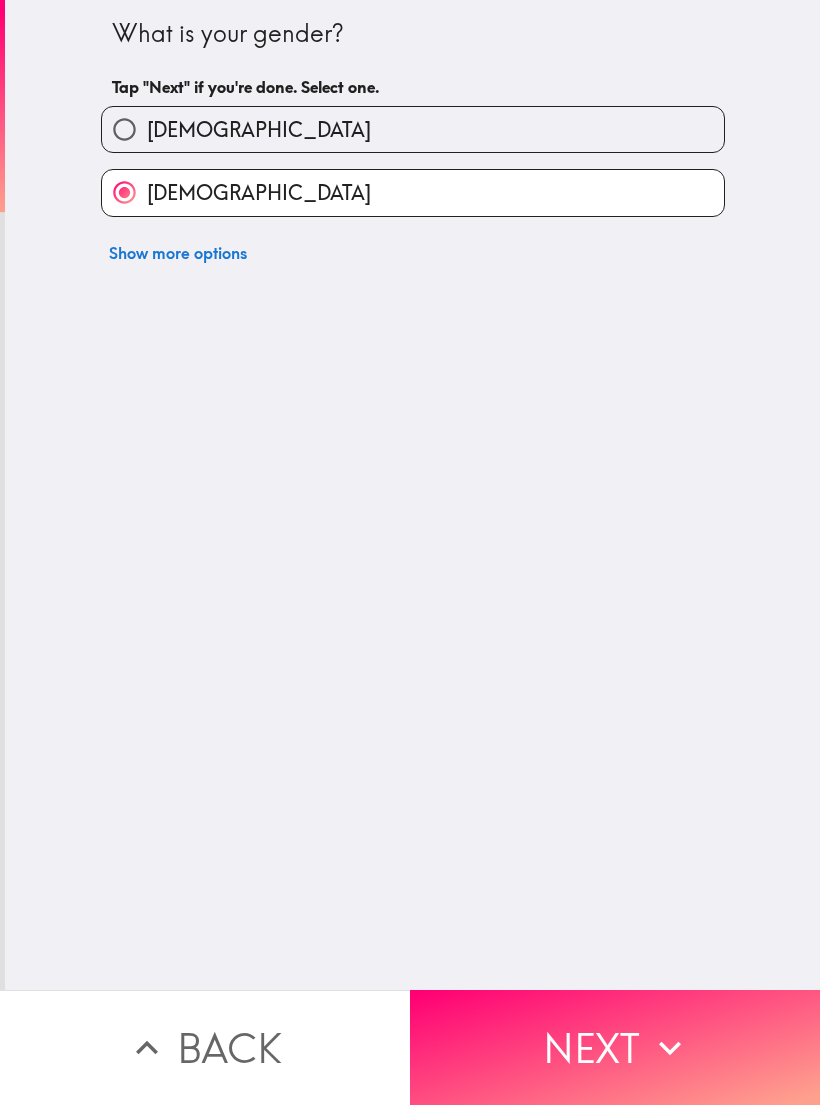 click on "Next" at bounding box center [615, 1047] 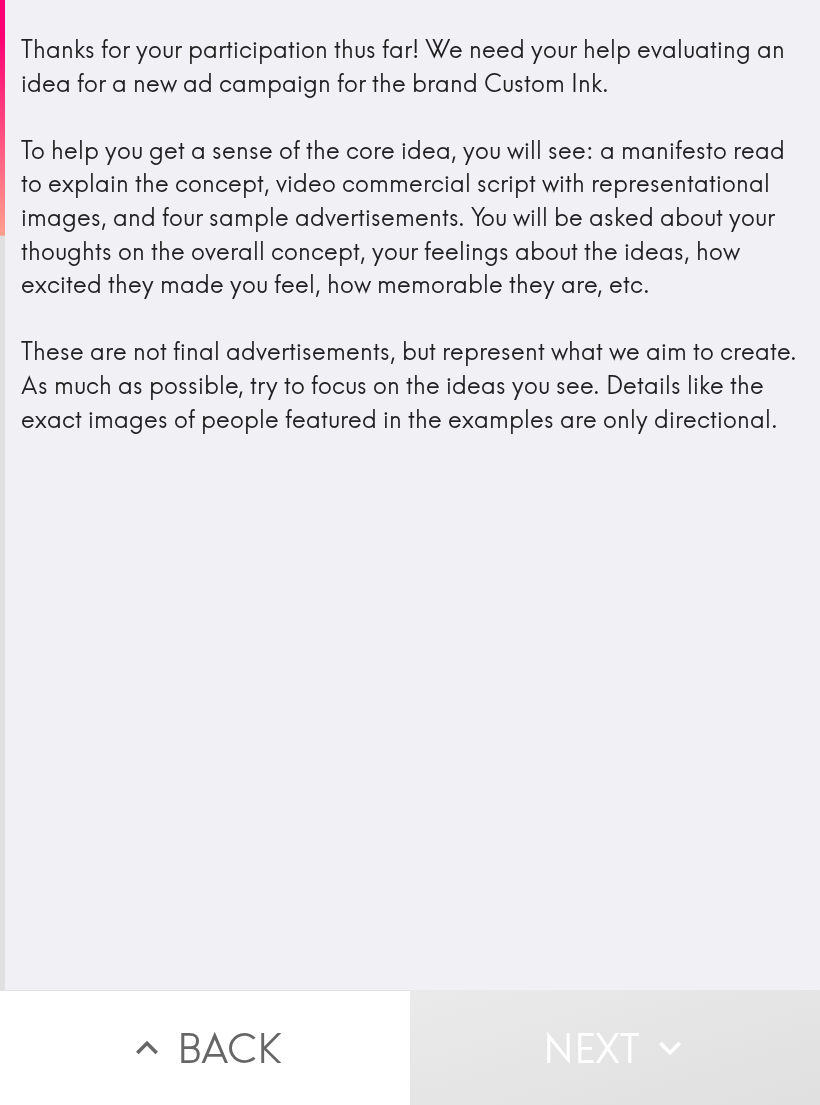 click on "Next" at bounding box center (615, 1047) 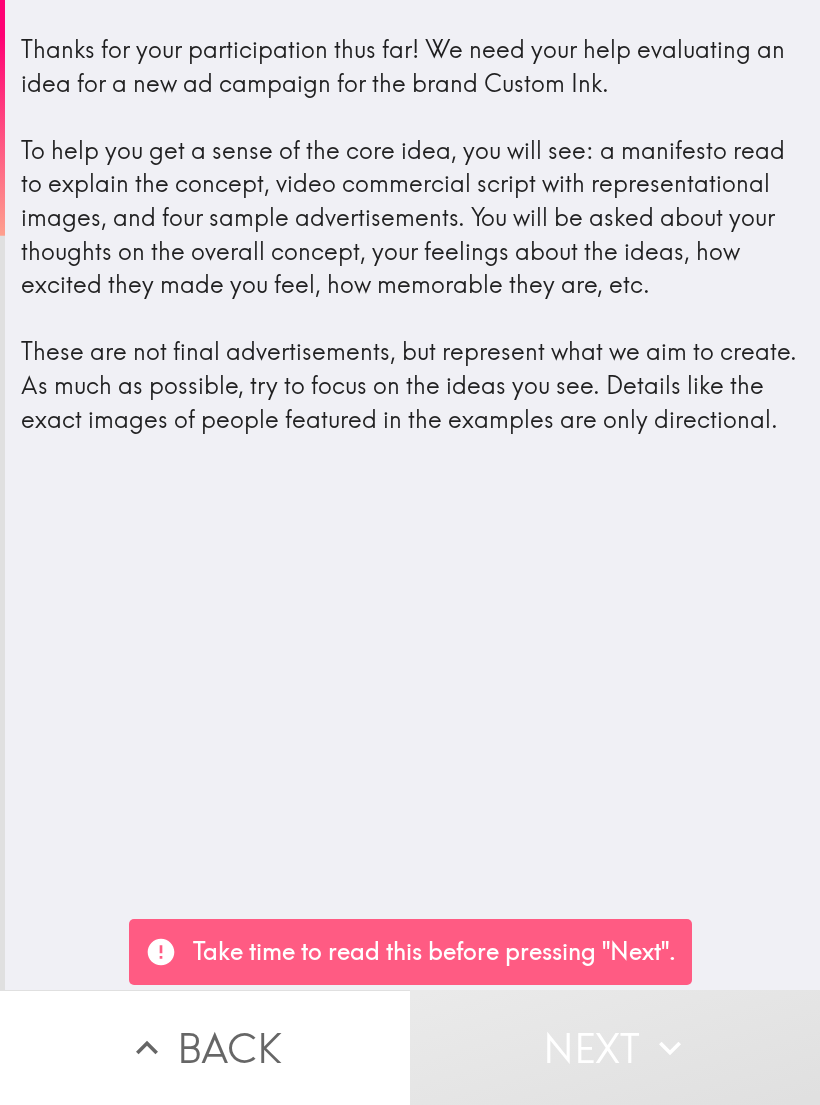 click on "Thanks for your participation thus far! We need your help evaluating an idea for a new ad campaign for the brand Custom Ink.
To help you get a sense of the core idea, you will see: a manifesto read to explain the concept, video commercial script with representational images, and four sample advertisements. You will be asked about your thoughts on the overall concept, your feelings about the ideas, how excited they made you feel, how memorable they are, etc.
These are not final advertisements, but represent what we aim to create. As much as possible, try to focus on the ideas you see. Details like the exact images of people featured in the examples are only directional." at bounding box center [412, 495] 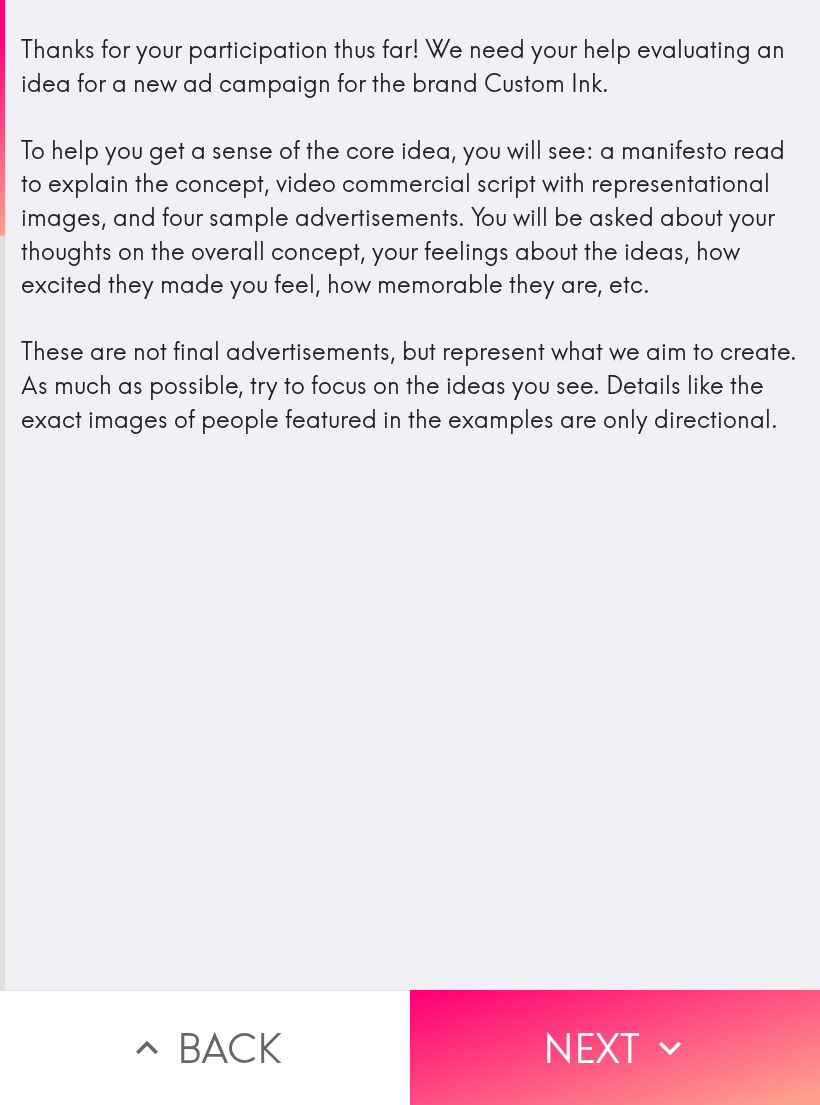 click 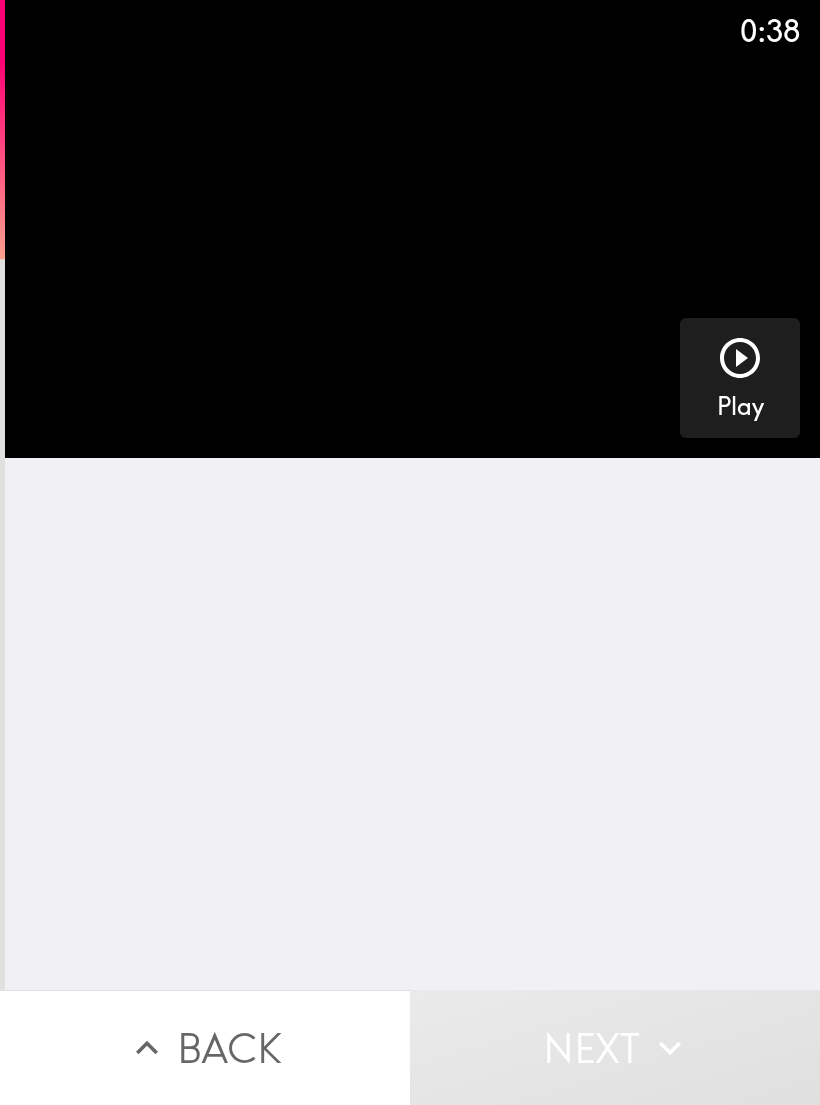 click 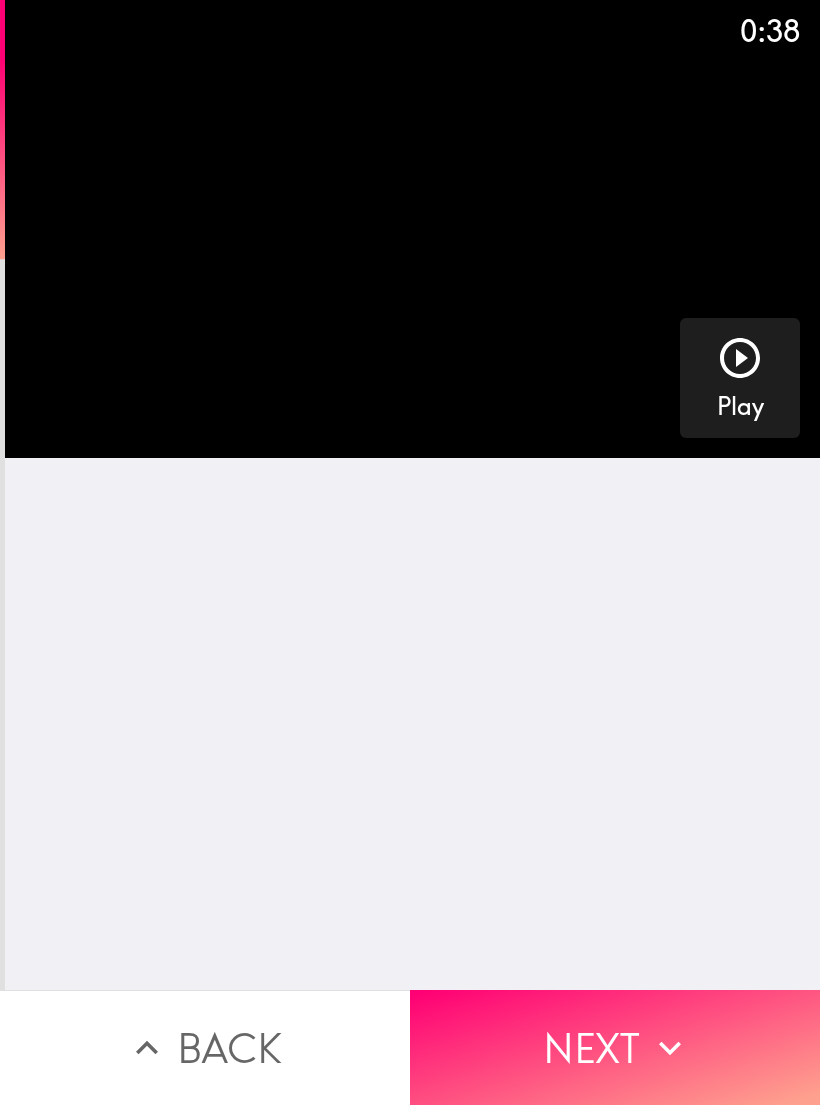 click on "Next" at bounding box center (615, 1047) 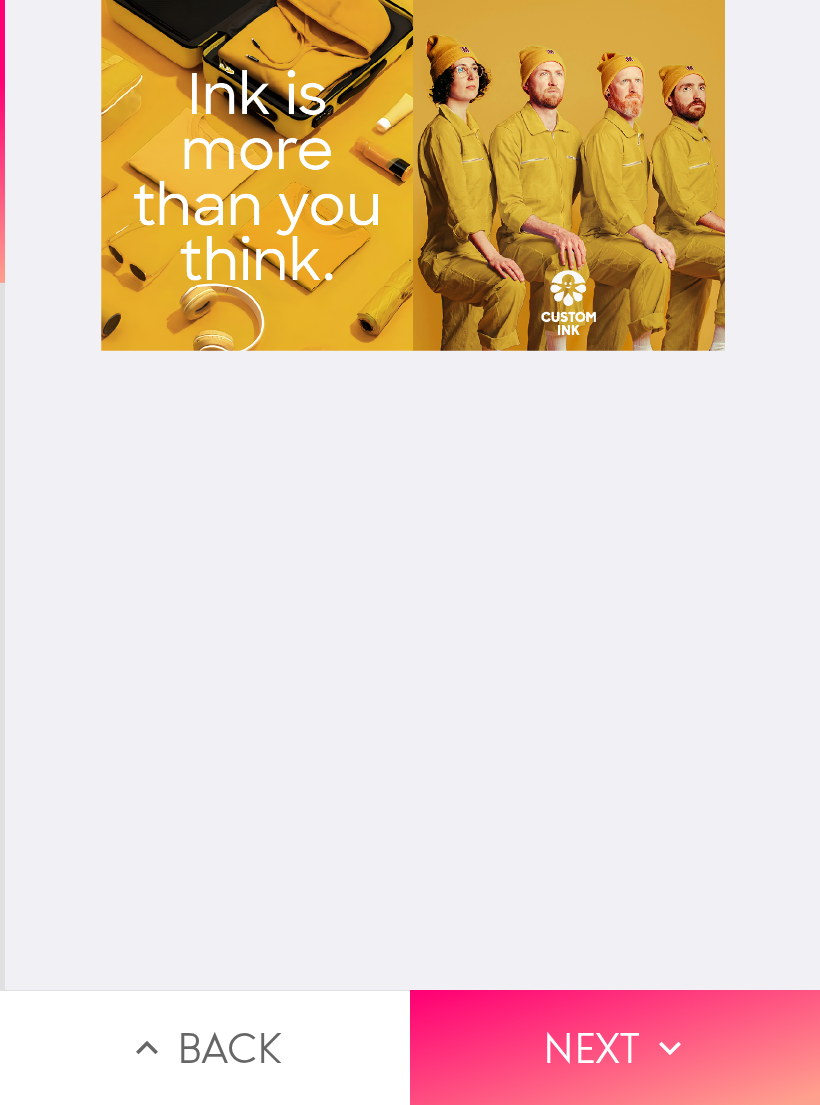 click on "Next" at bounding box center (615, 1047) 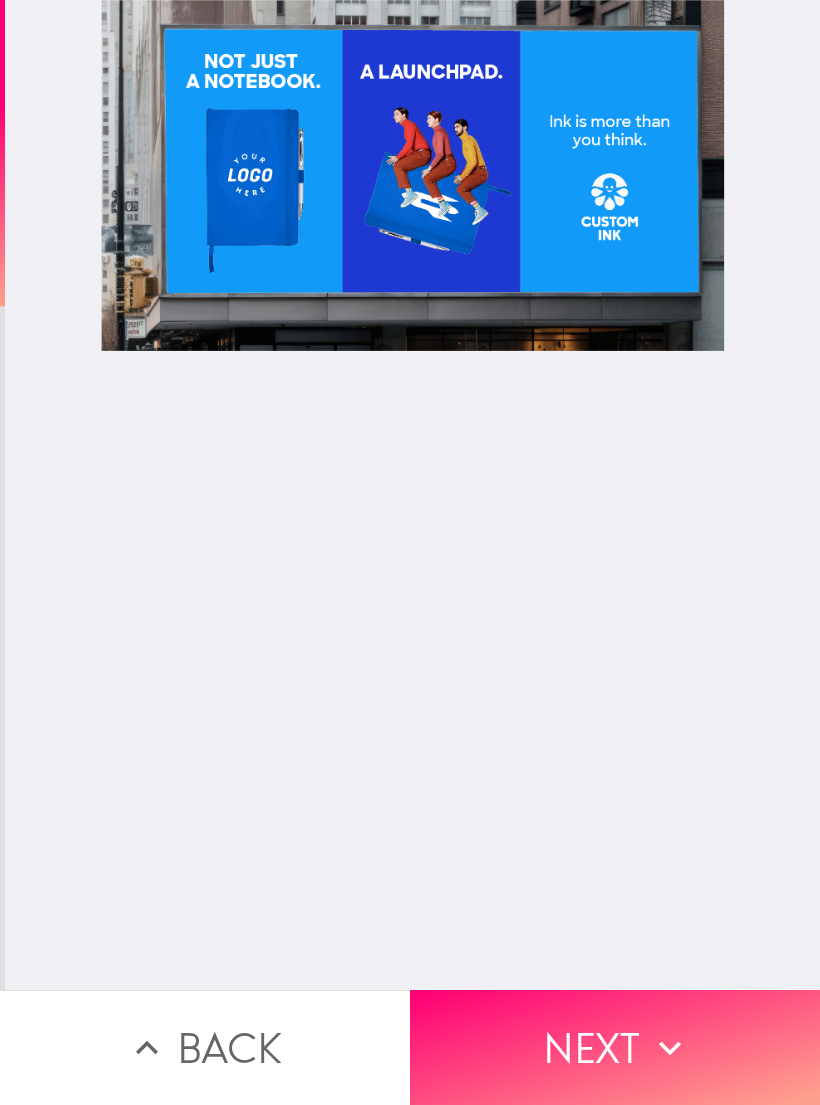 click on "Next" at bounding box center (615, 1047) 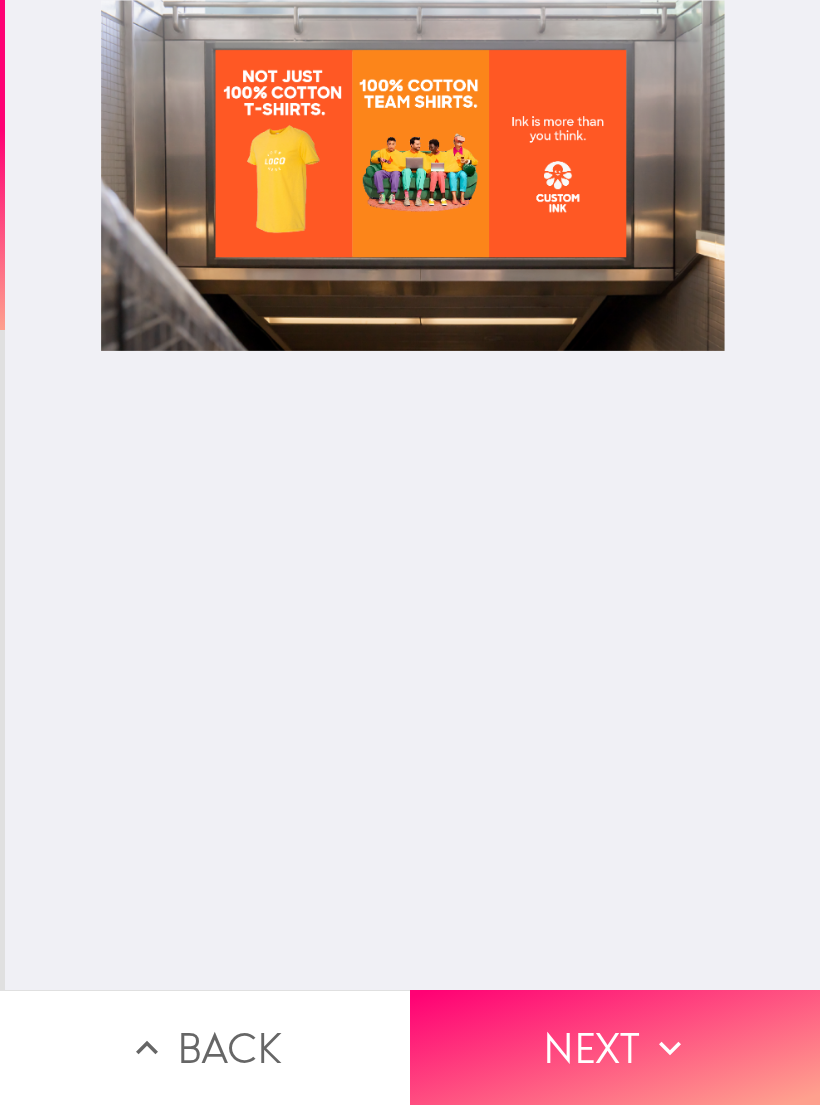 click on "Next" at bounding box center [615, 1047] 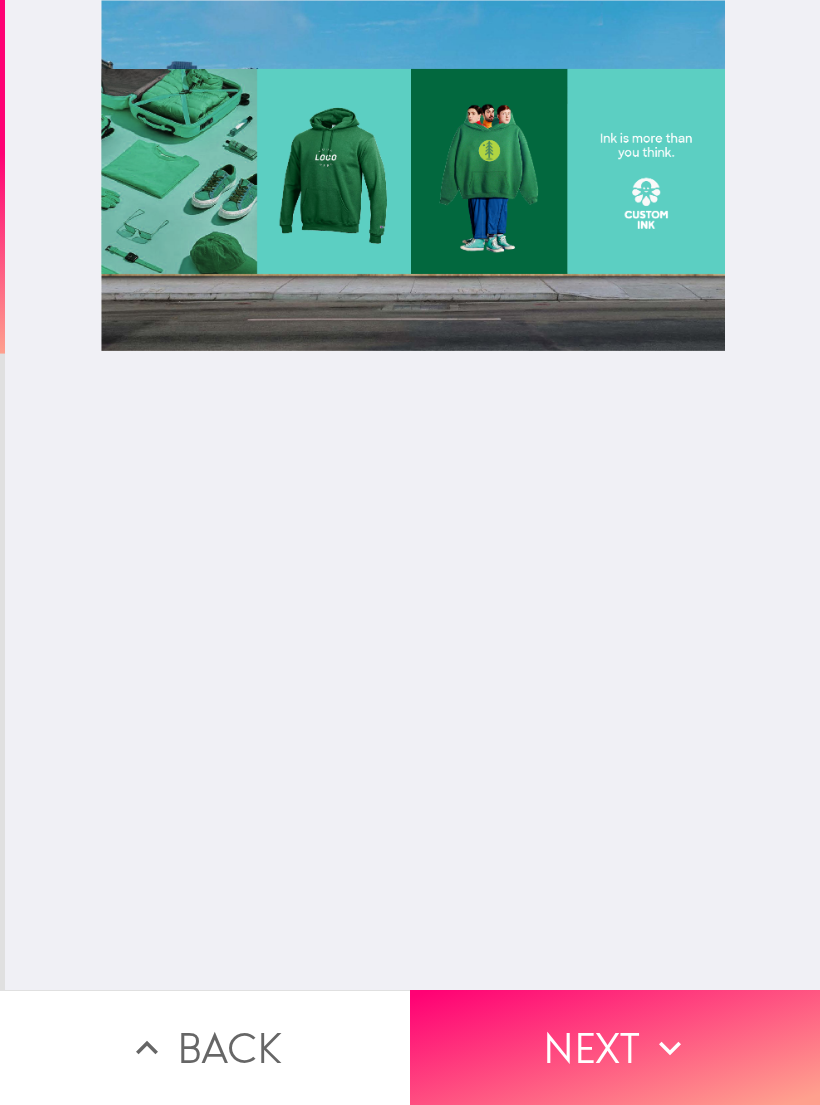 click on "Next" at bounding box center [615, 1047] 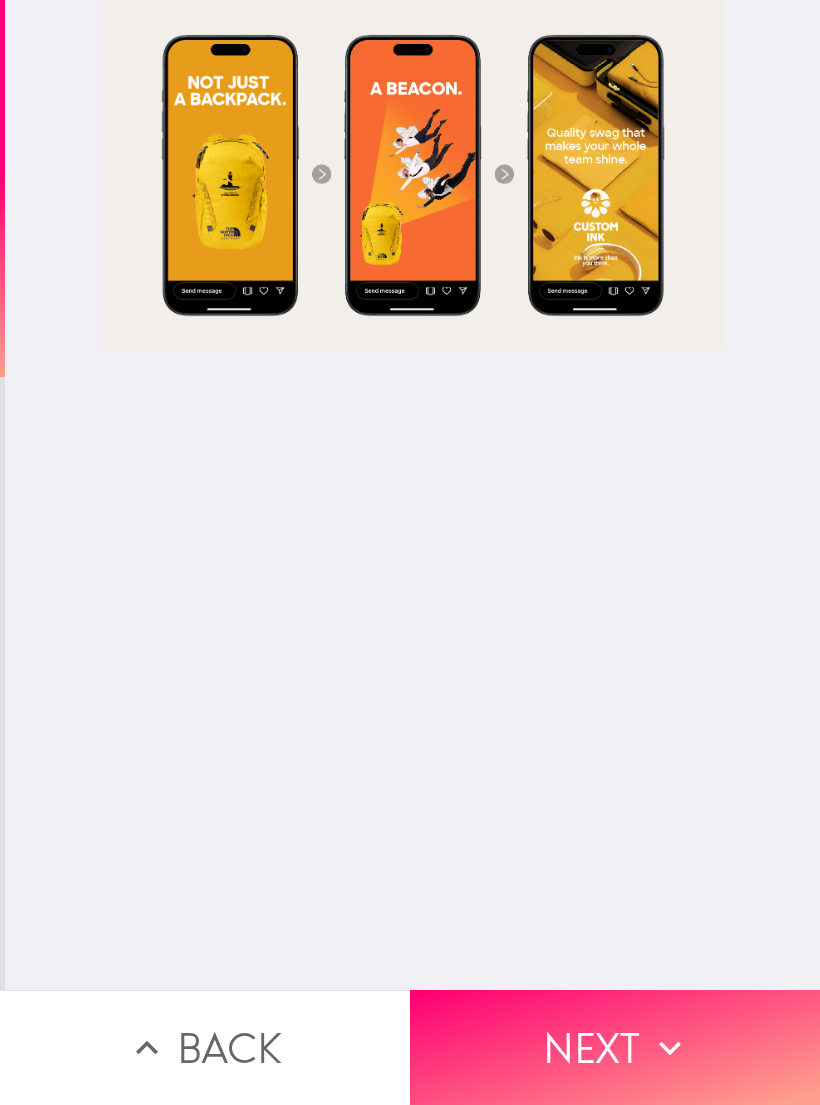 click on "Next" at bounding box center [615, 1047] 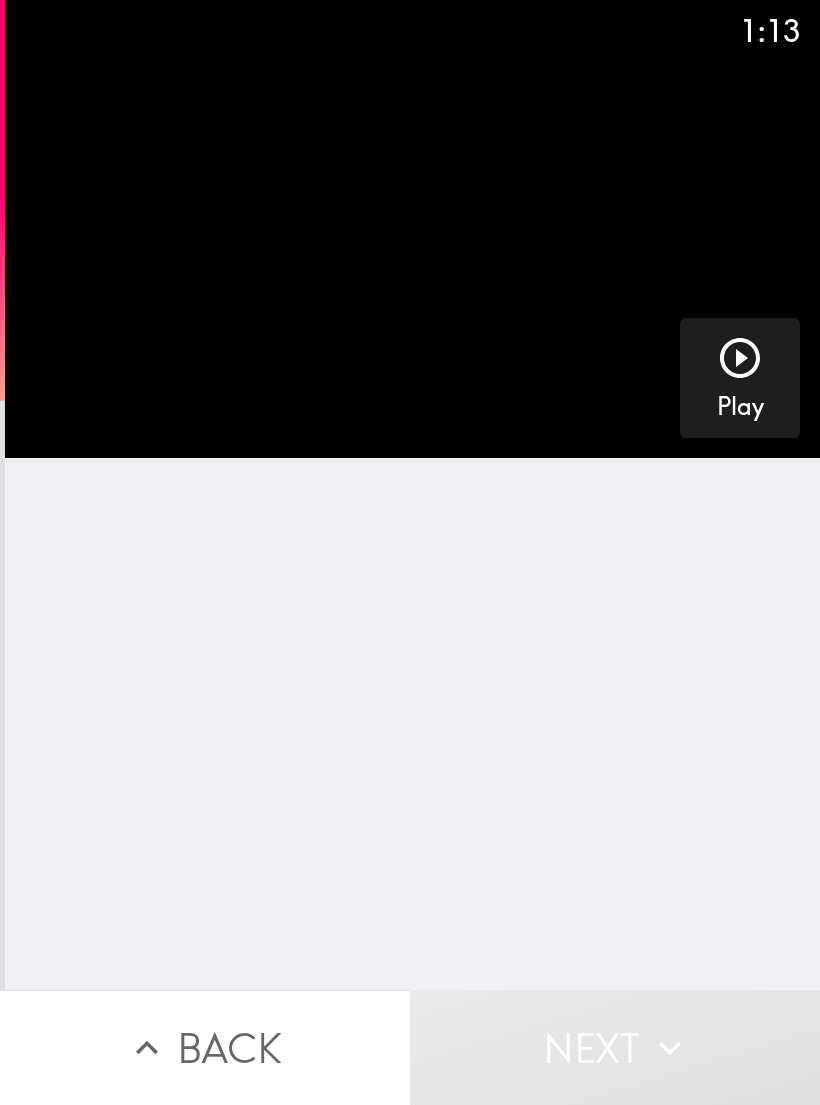 click on "Play" at bounding box center [740, 407] 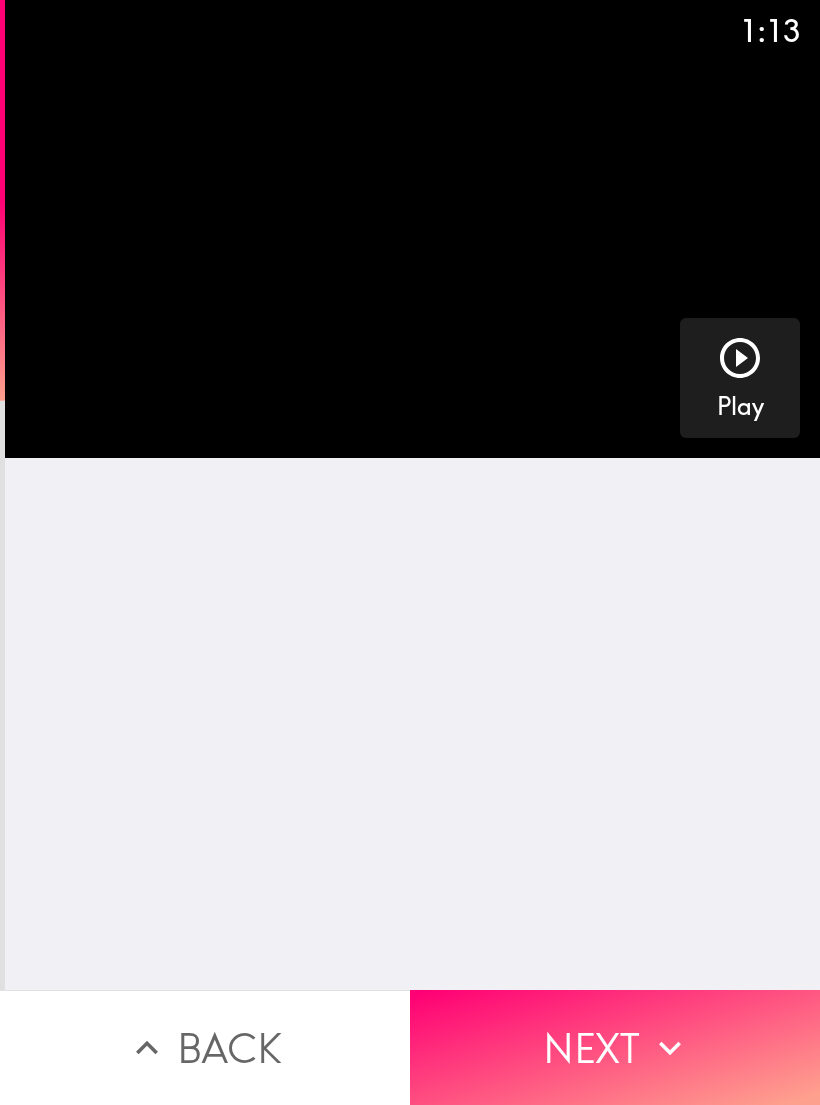 click on "Next" at bounding box center (615, 1047) 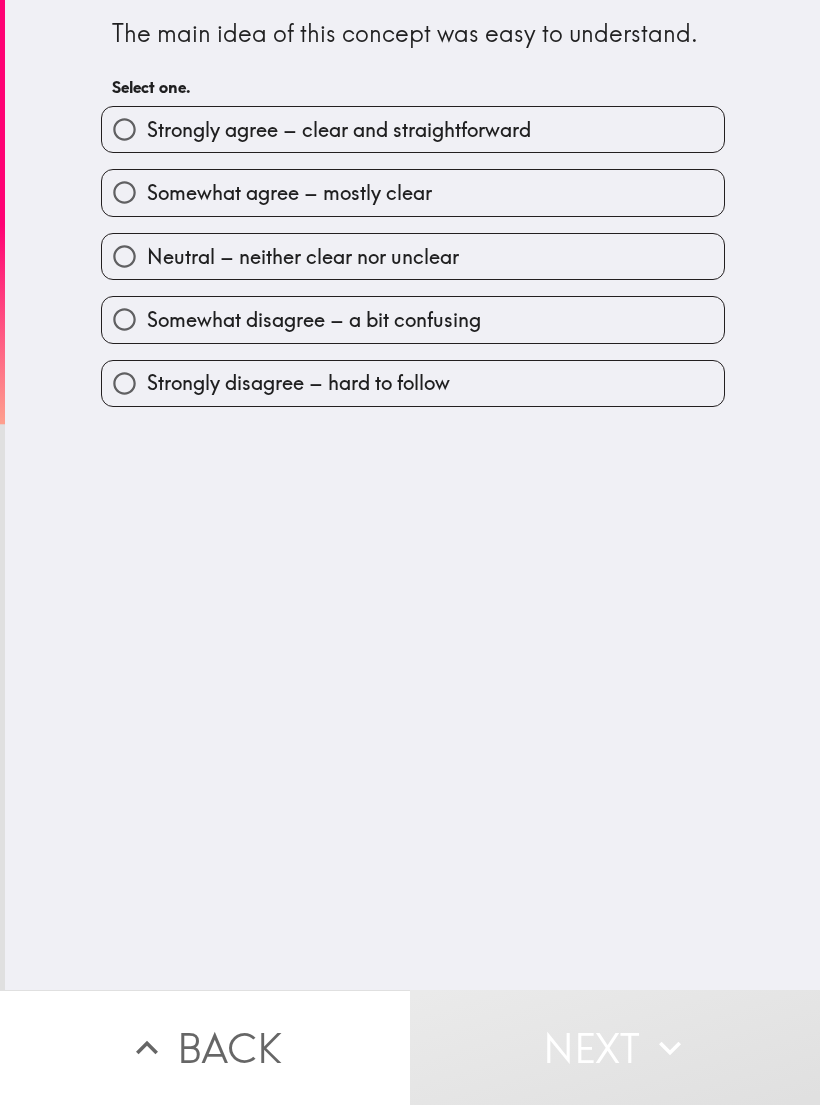 click on "Somewhat agree – mostly clear" at bounding box center (413, 192) 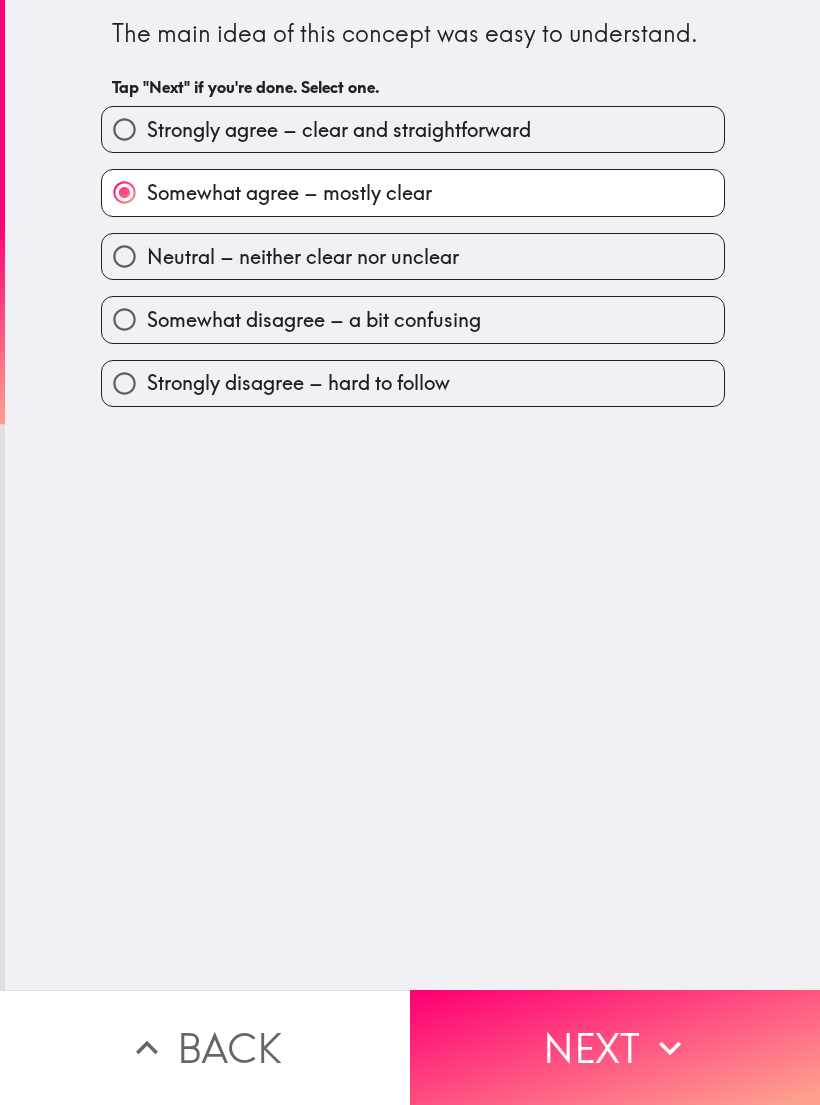 click on "Next" at bounding box center (615, 1047) 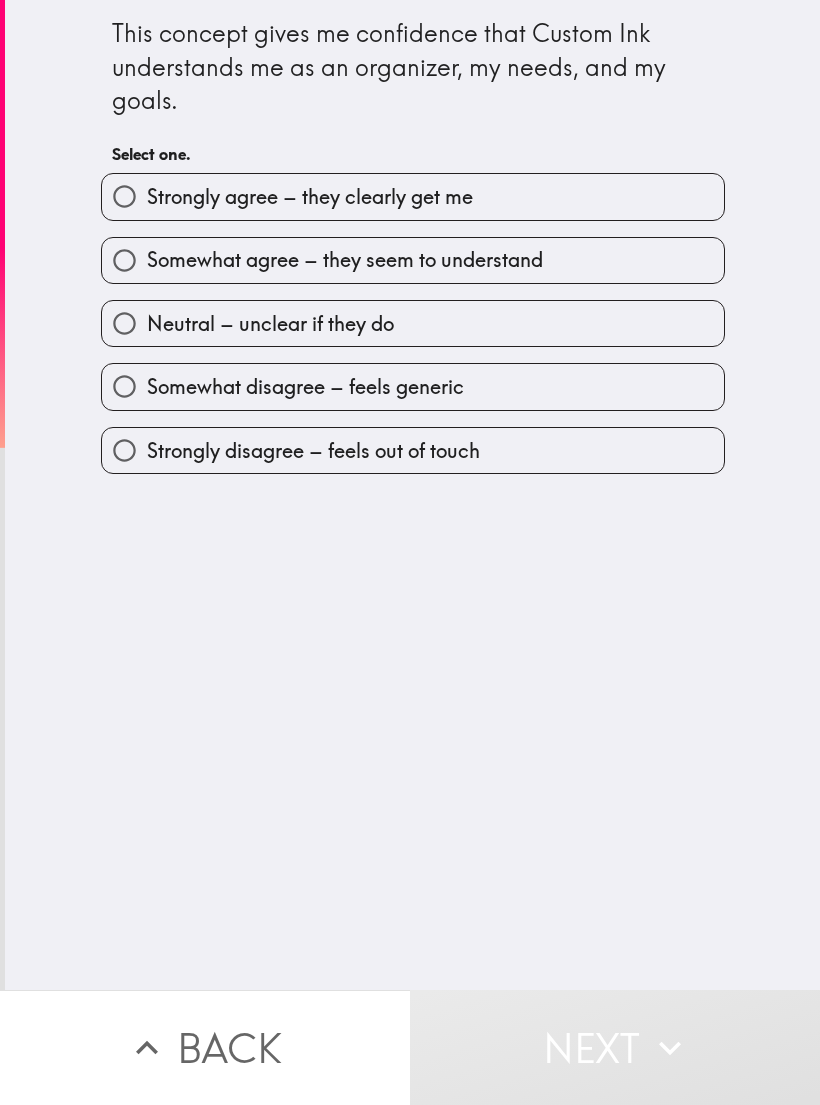 click on "Neutral – unclear if they do" at bounding box center (405, 315) 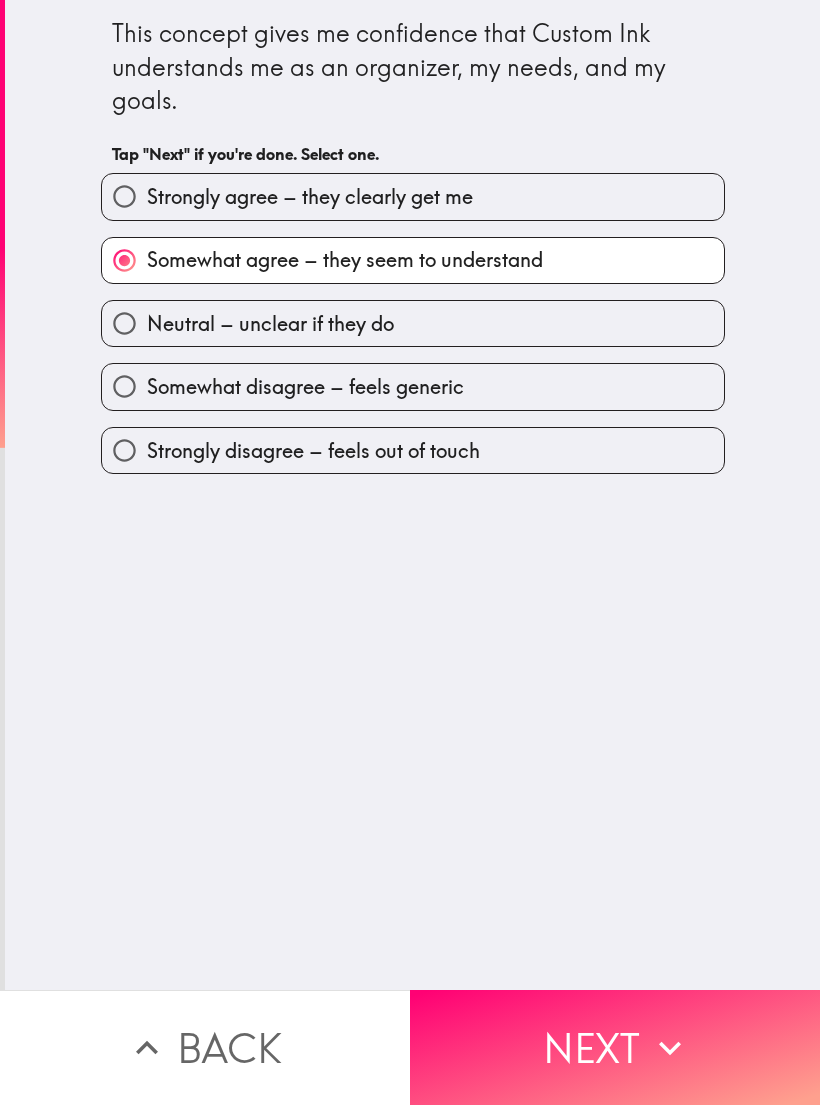 click on "Neutral – unclear if they do" at bounding box center [405, 315] 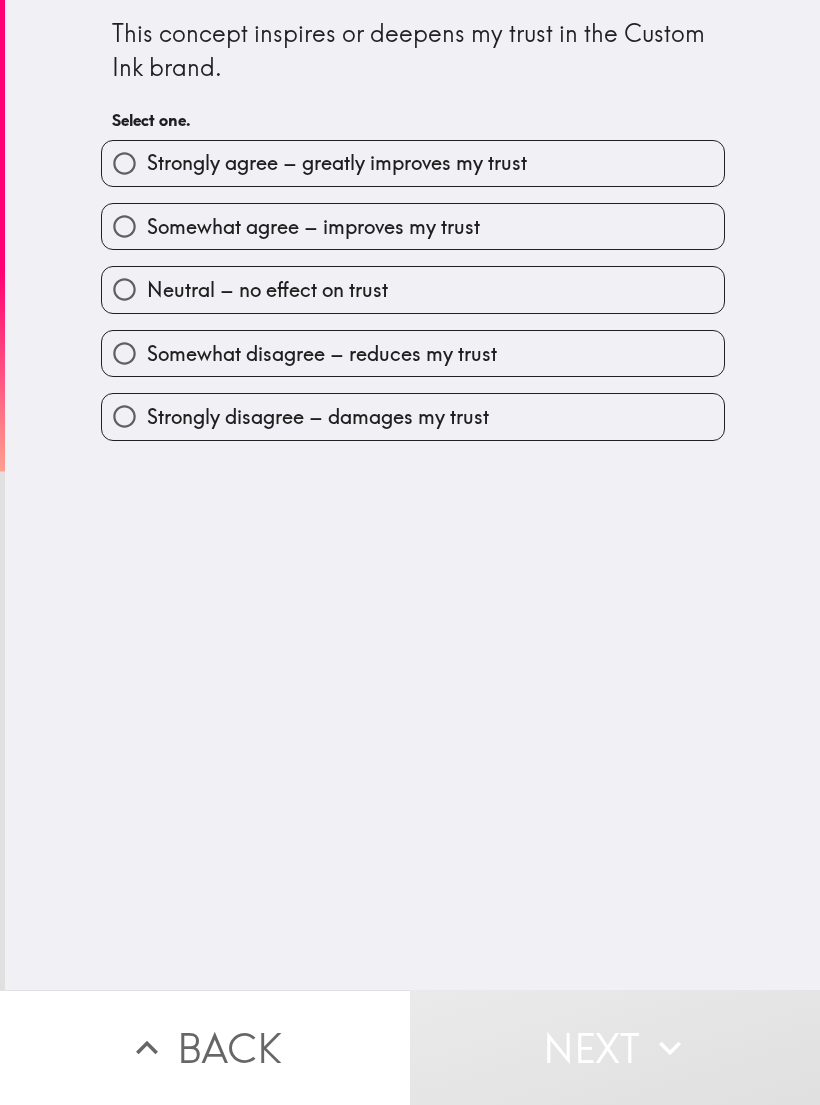click on "Somewhat agree – improves my trust" at bounding box center (413, 226) 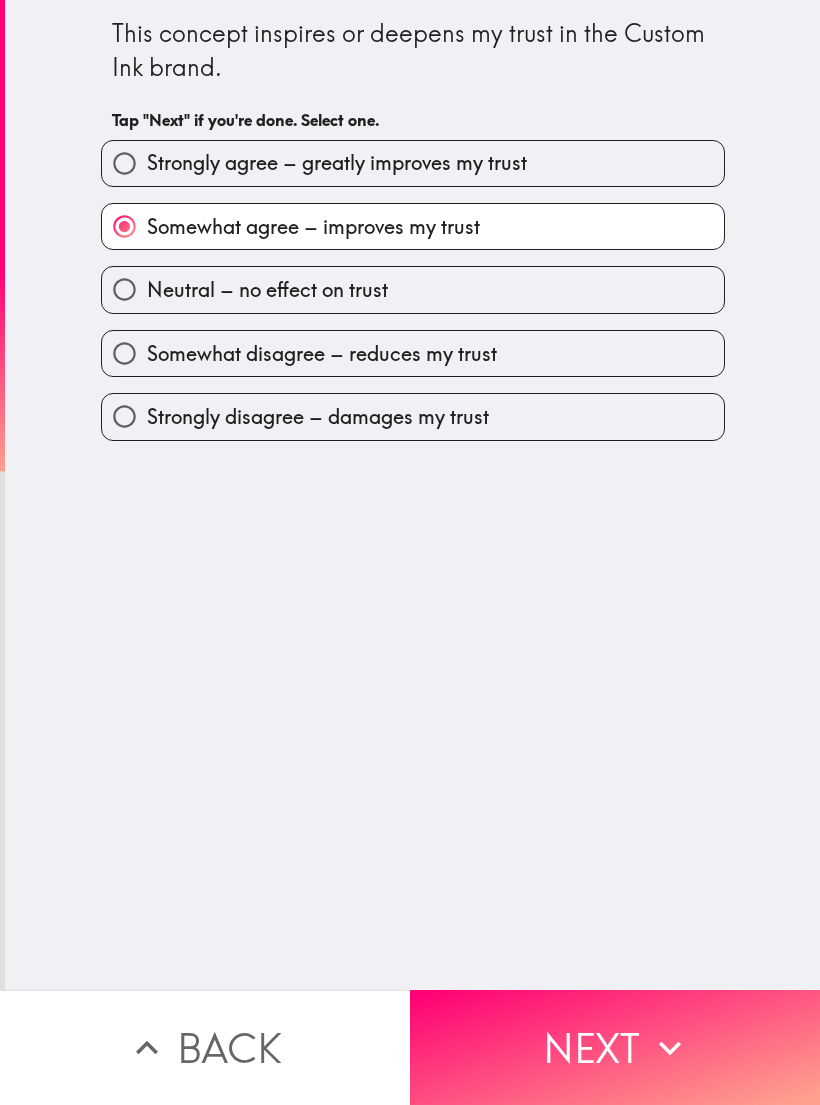 click on "Neutral – no effect on trust" at bounding box center (413, 289) 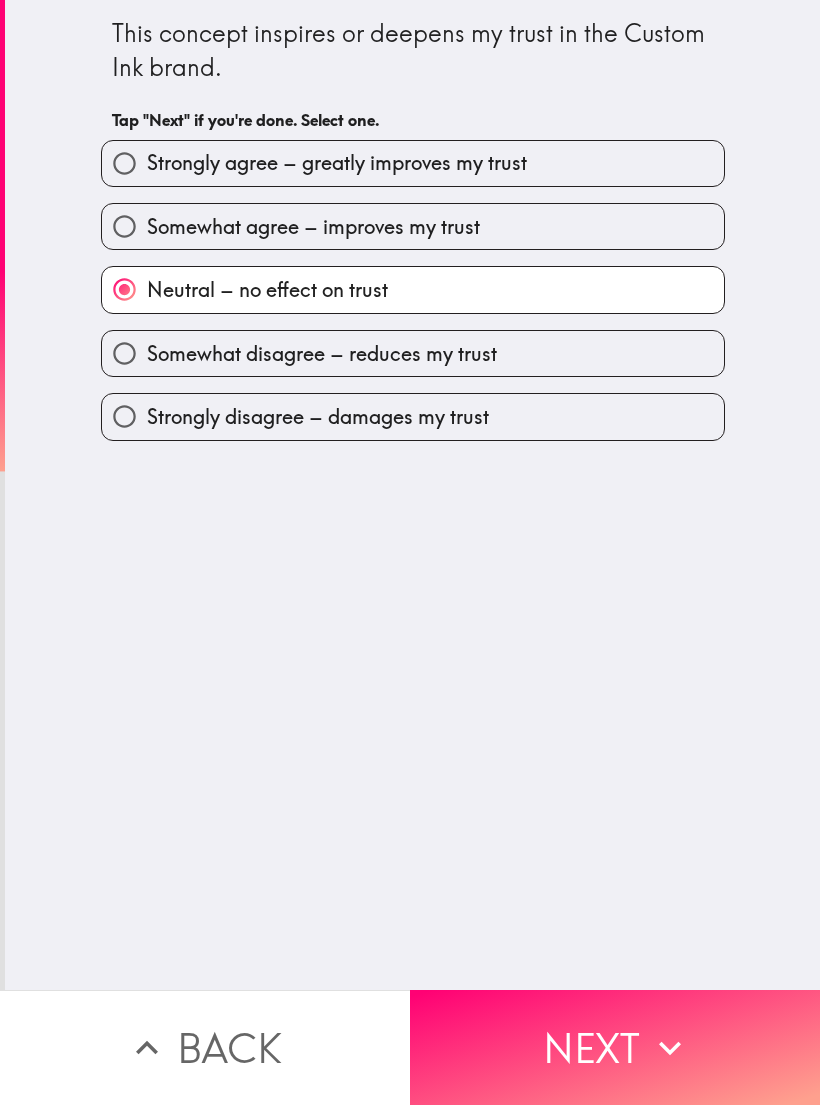 click on "Next" at bounding box center (615, 1047) 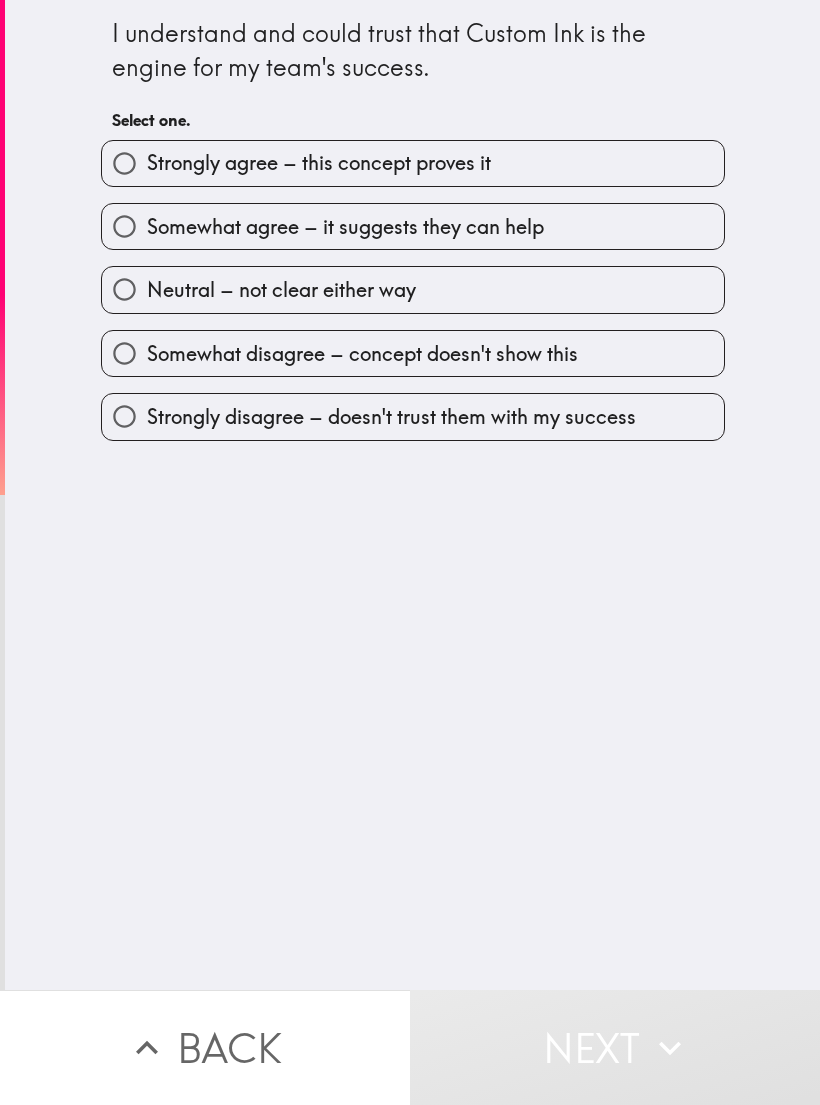 click on "Somewhat disagree – concept doesn't show this" at bounding box center (413, 353) 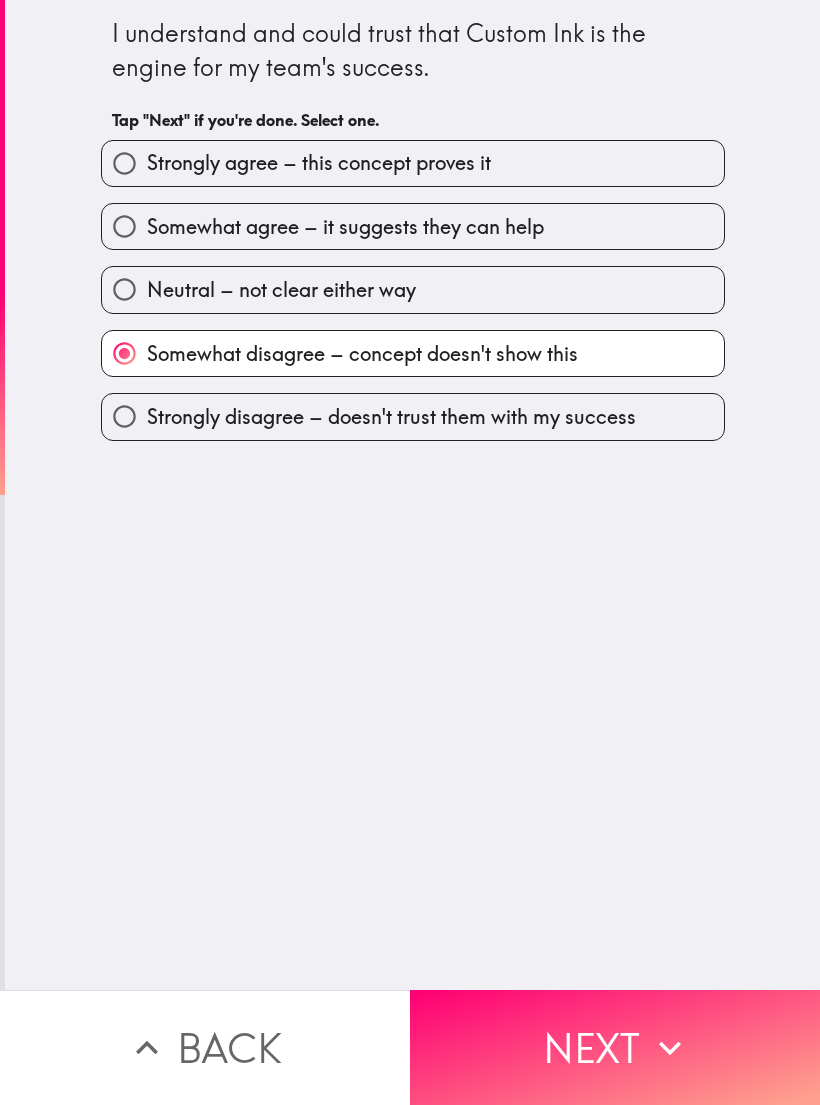 click 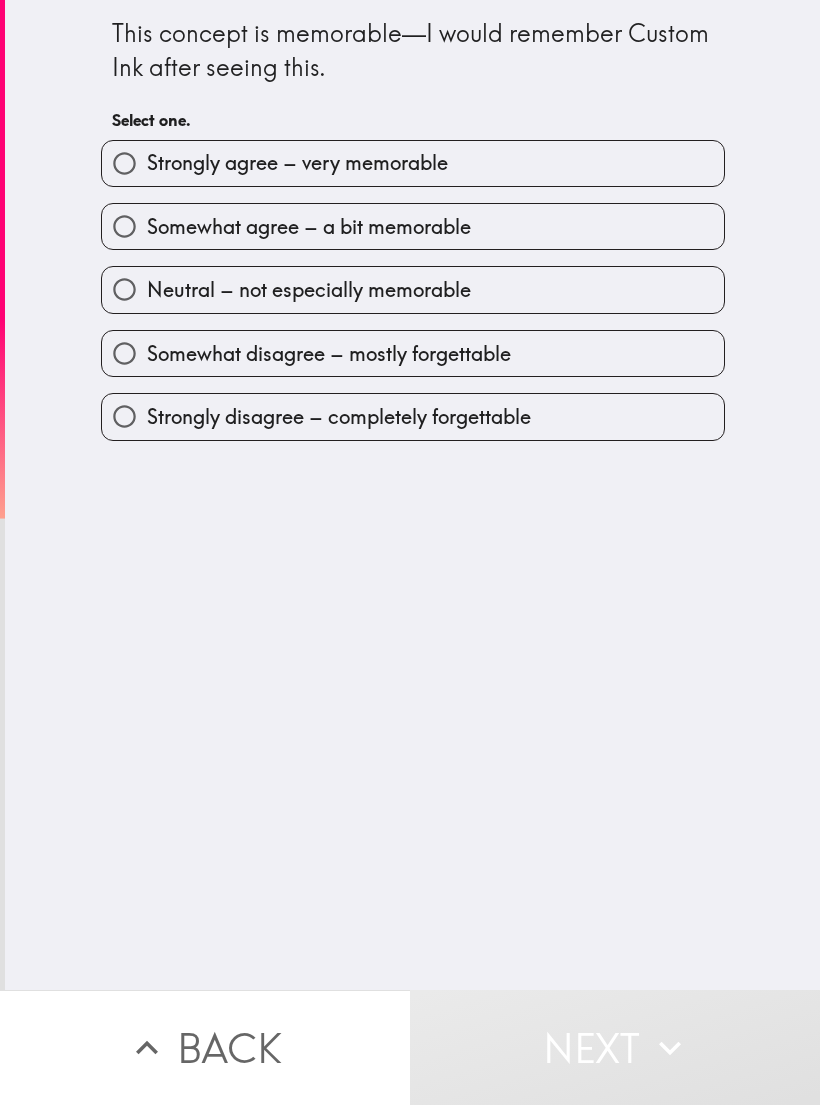 click on "Neutral – not especially memorable" at bounding box center [413, 289] 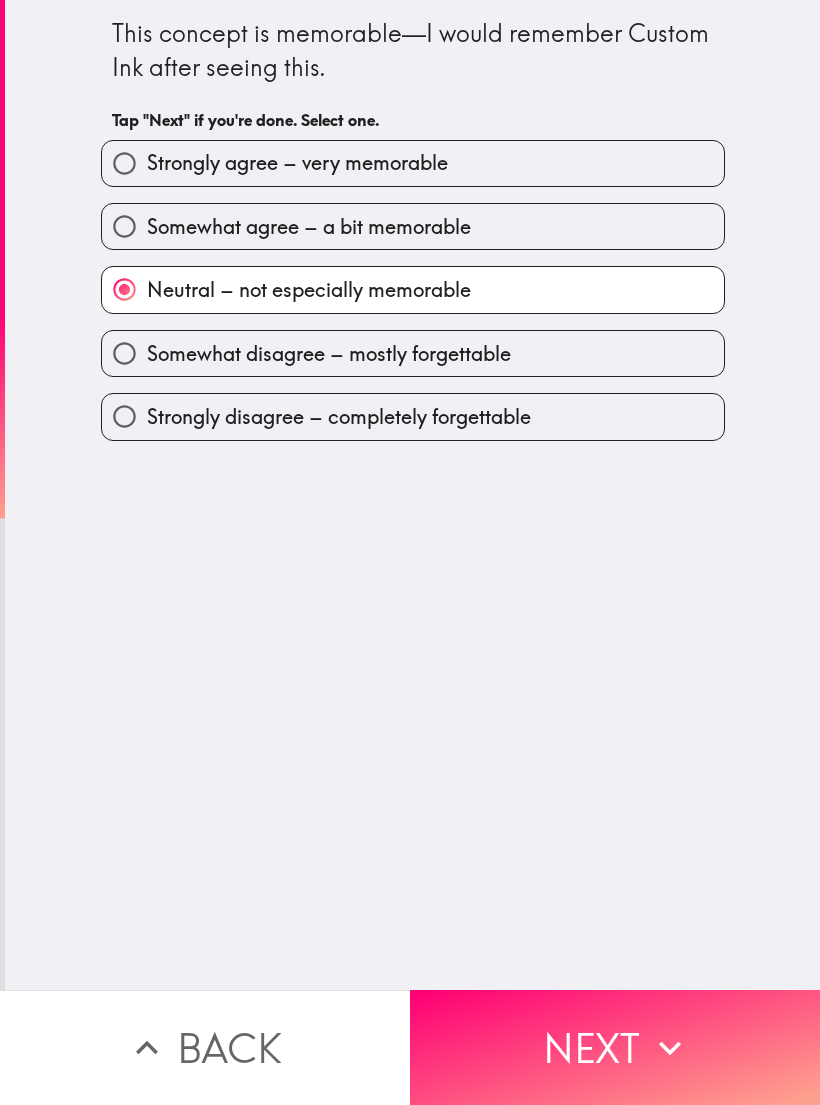 click on "Next" at bounding box center (615, 1047) 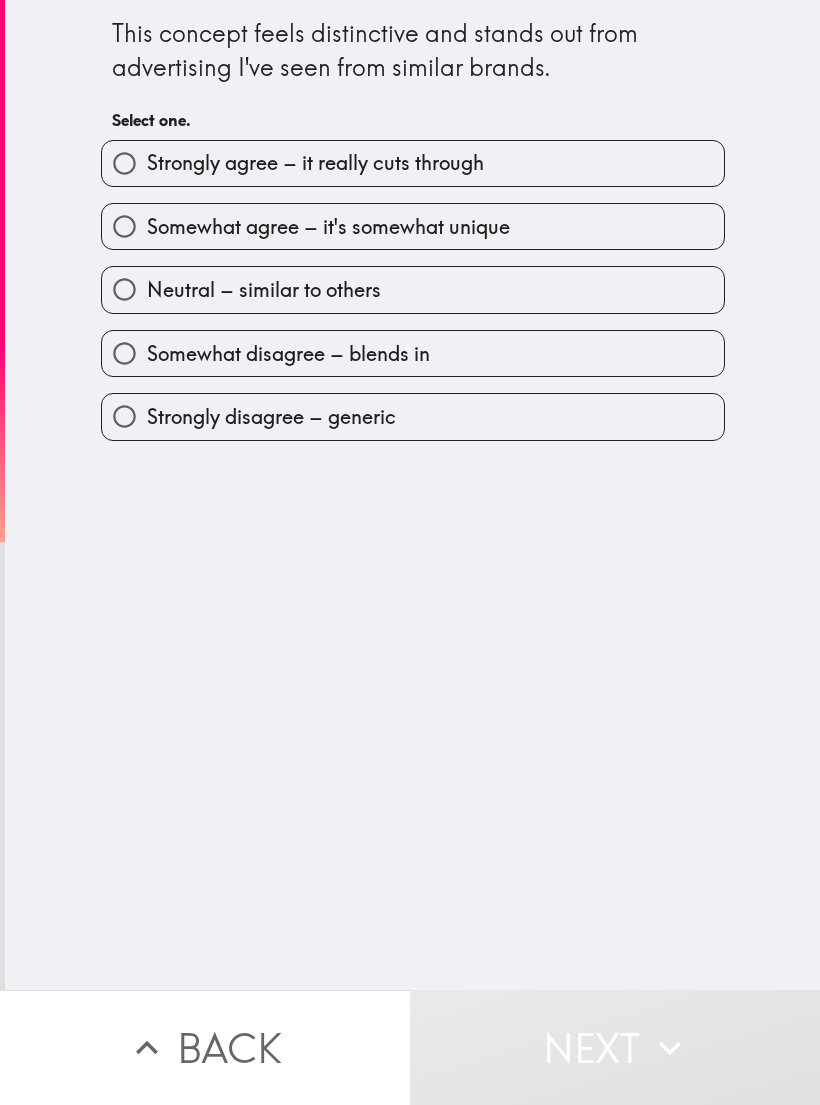 click on "Somewhat agree – it's somewhat unique" at bounding box center (413, 226) 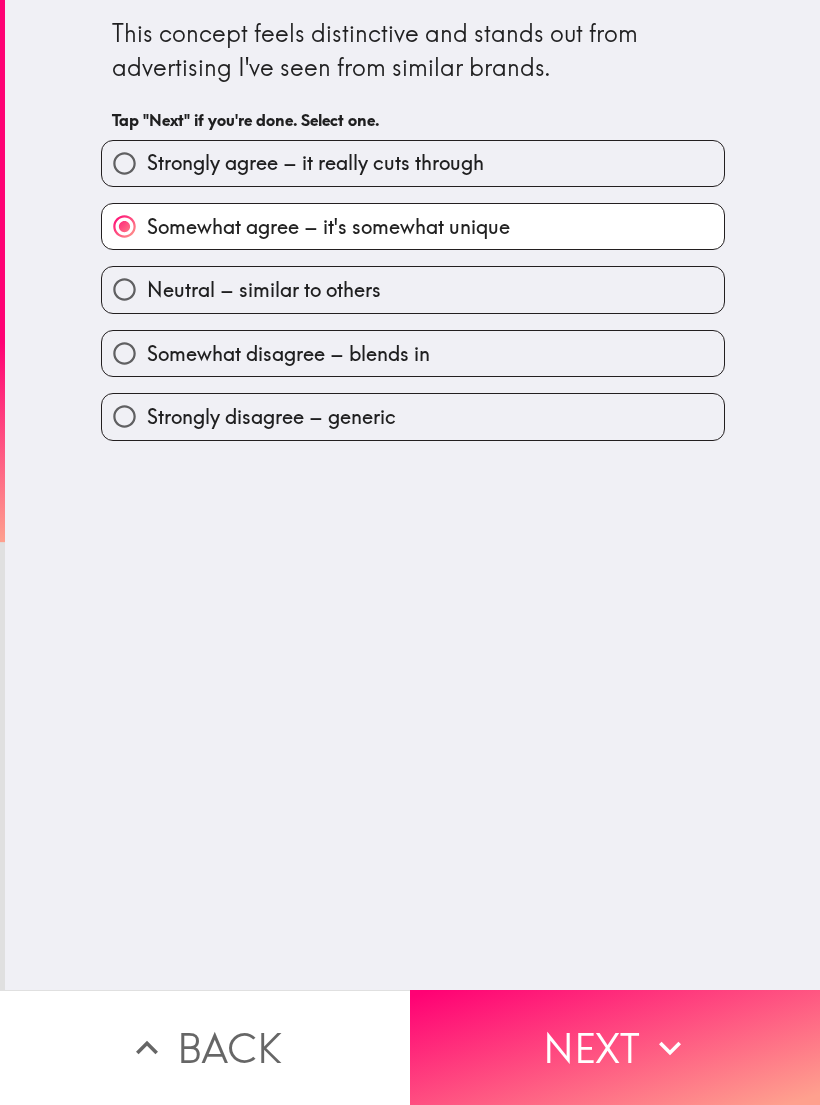 click on "Next" at bounding box center (615, 1047) 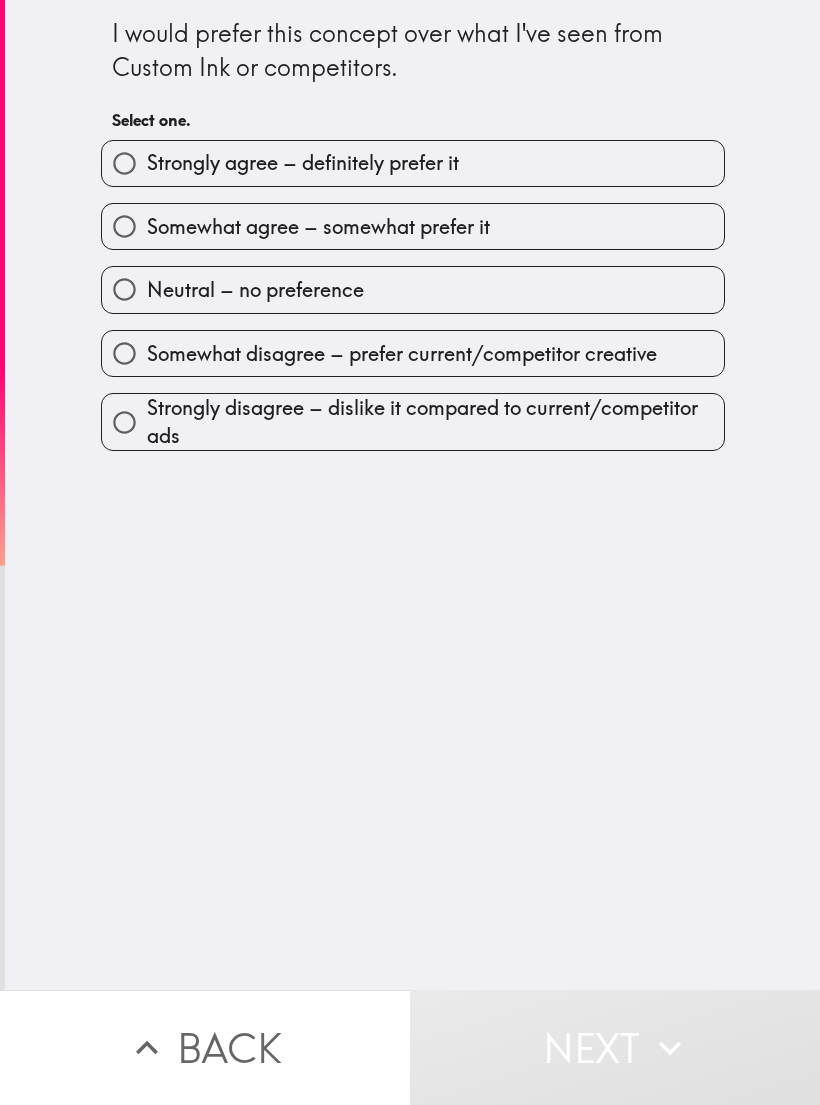 click on "Somewhat agree – somewhat prefer it" at bounding box center [413, 226] 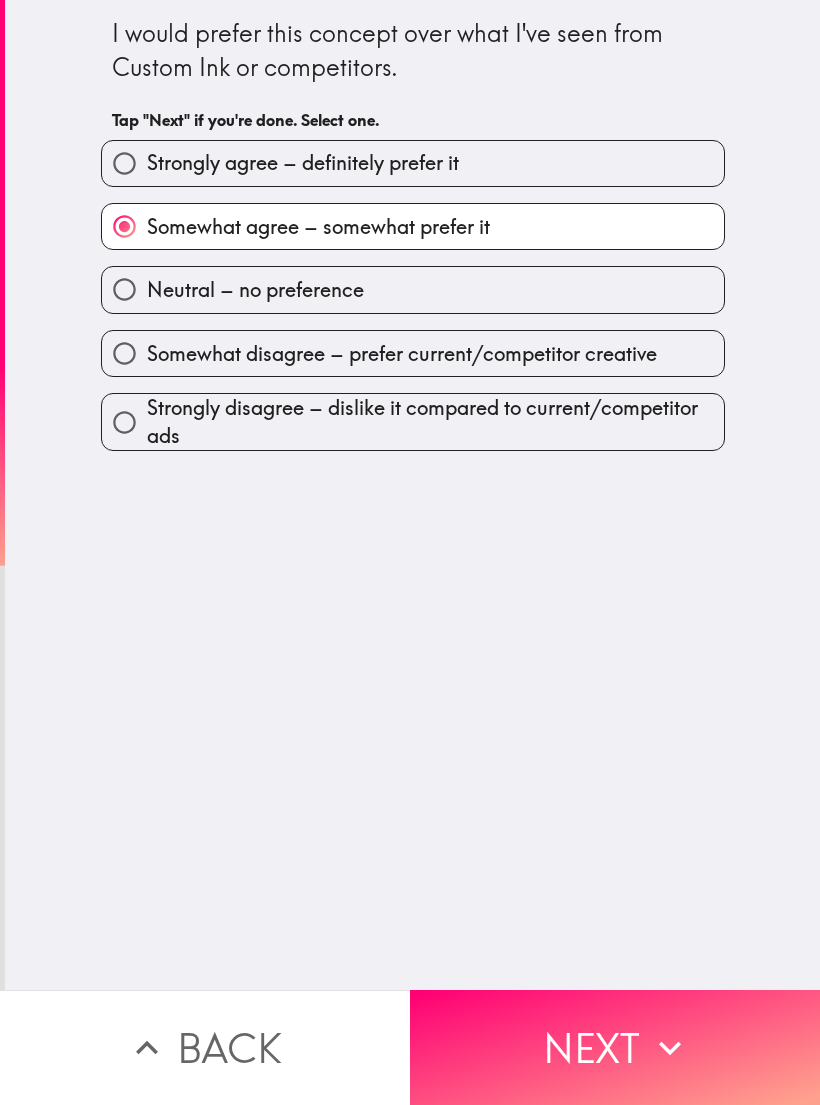 click on "Neutral – no preference" at bounding box center (413, 289) 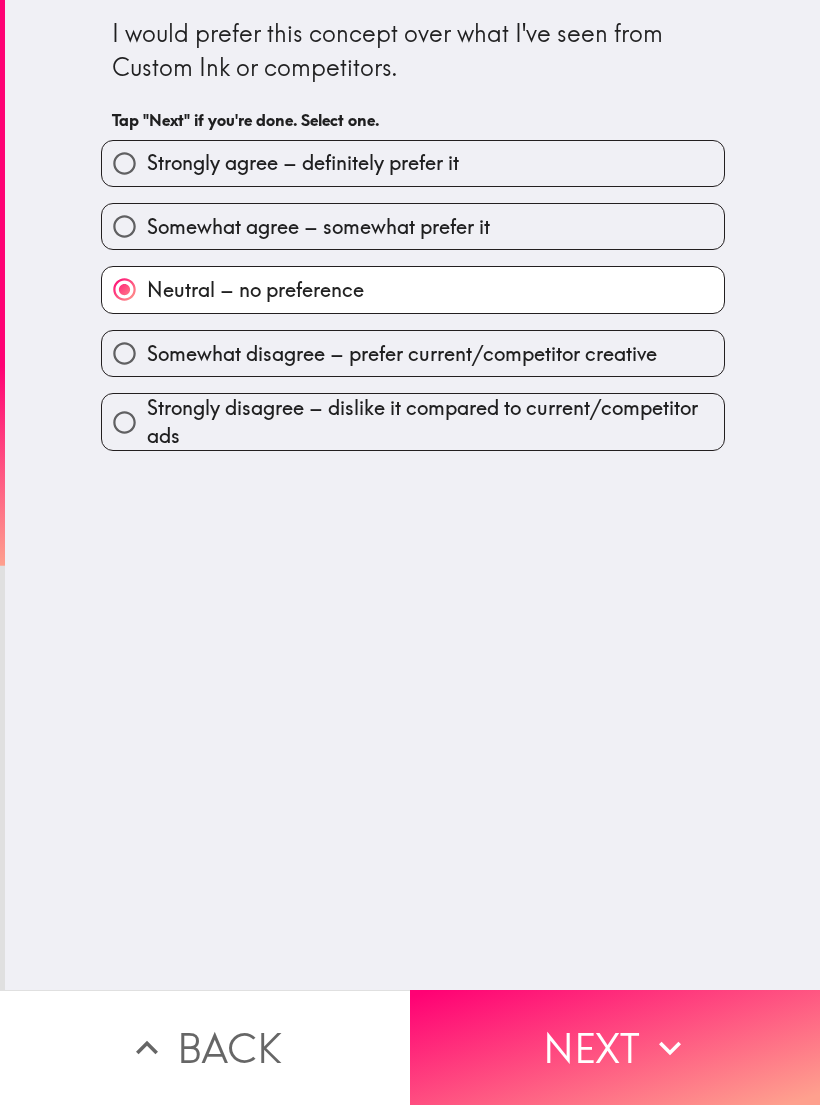 click 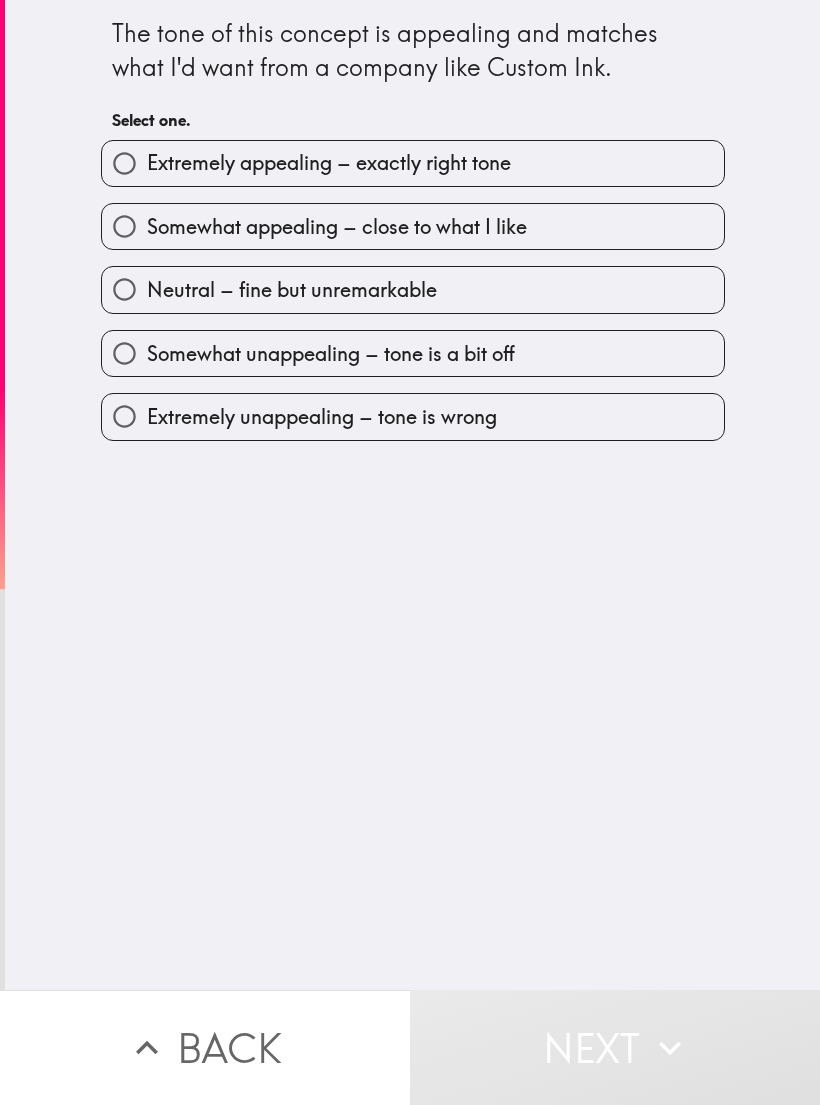 click on "Neutral – fine but unremarkable" at bounding box center [413, 289] 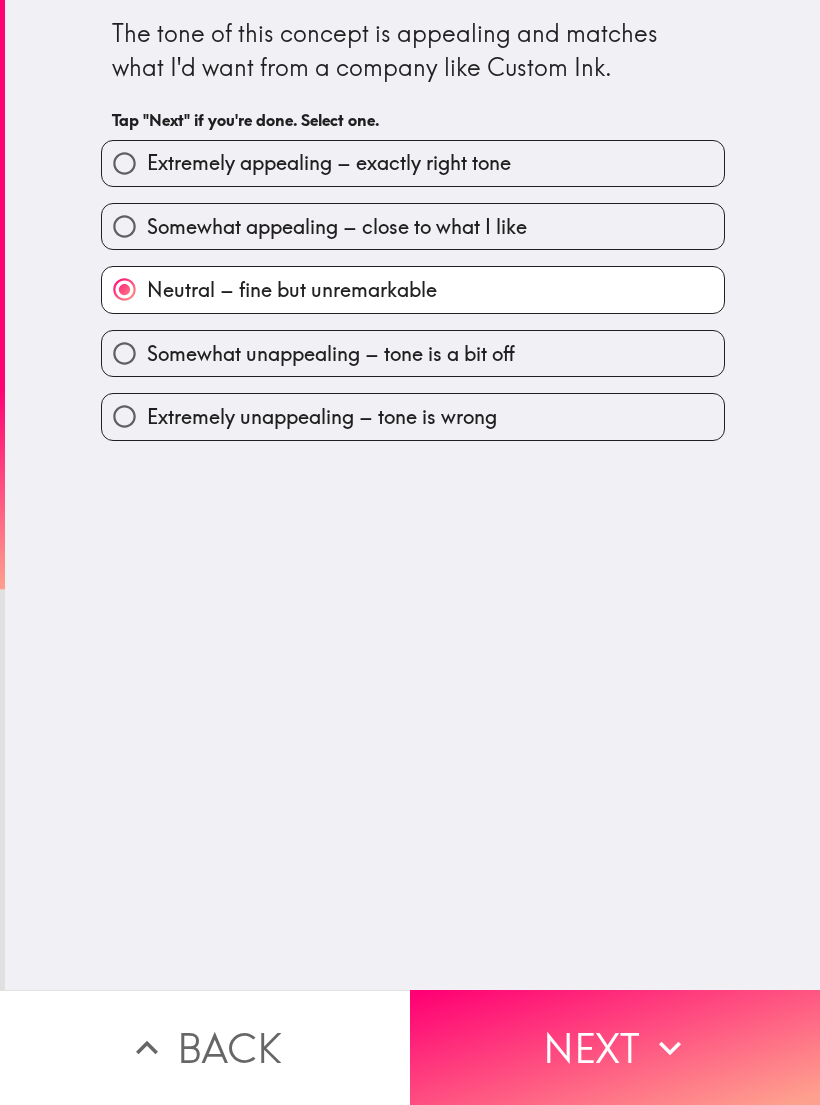click on "Next" at bounding box center [615, 1047] 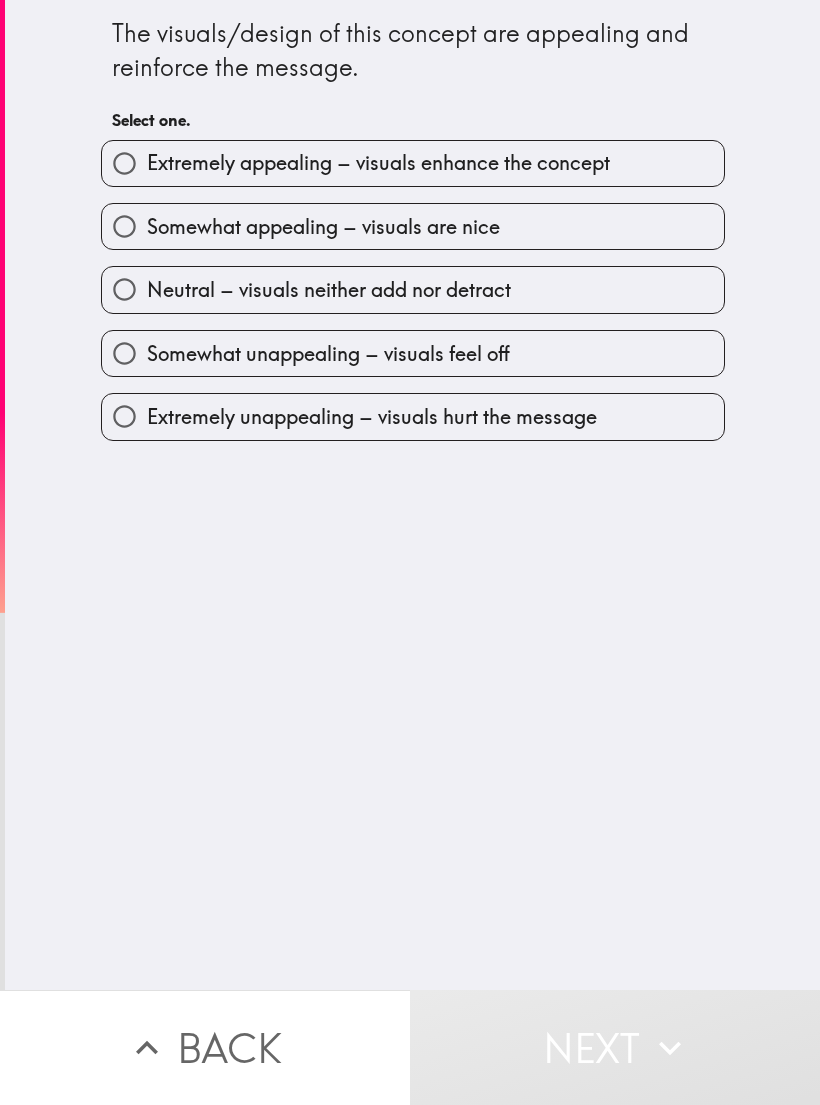 click on "Neutral – visuals neither add nor detract" at bounding box center [413, 289] 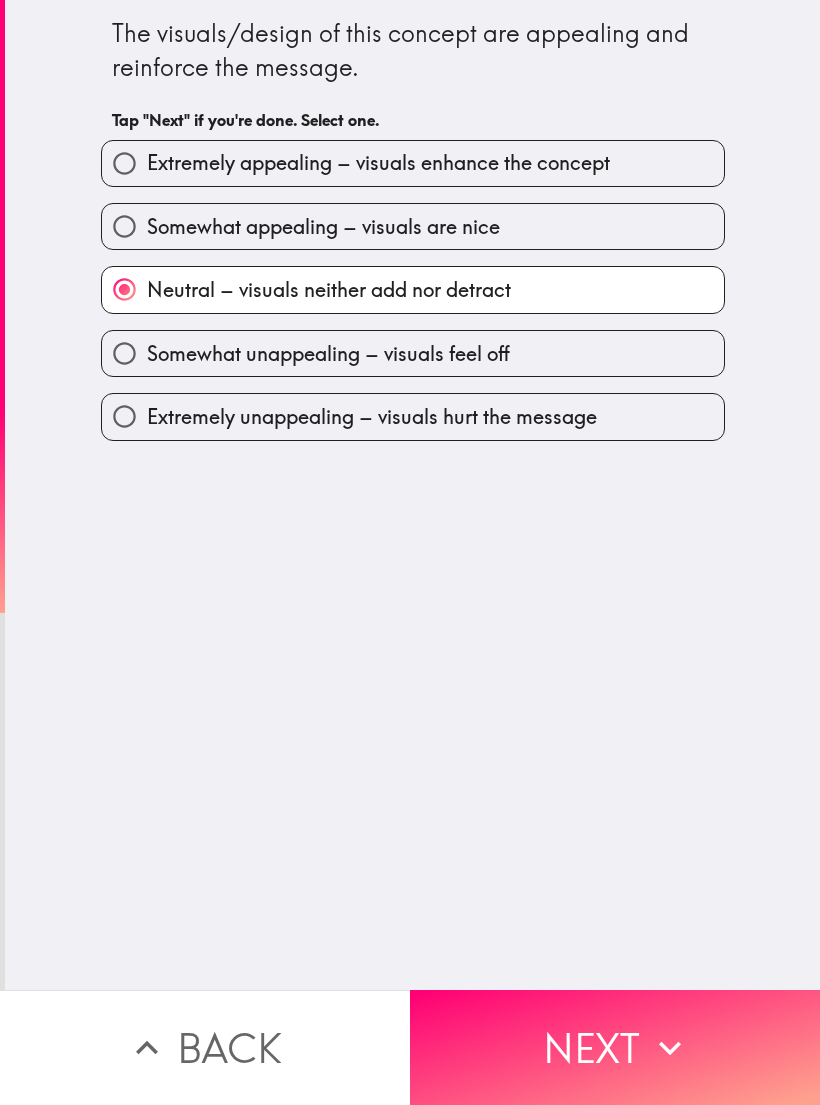 click on "Neutral – visuals neither add nor detract" at bounding box center (405, 281) 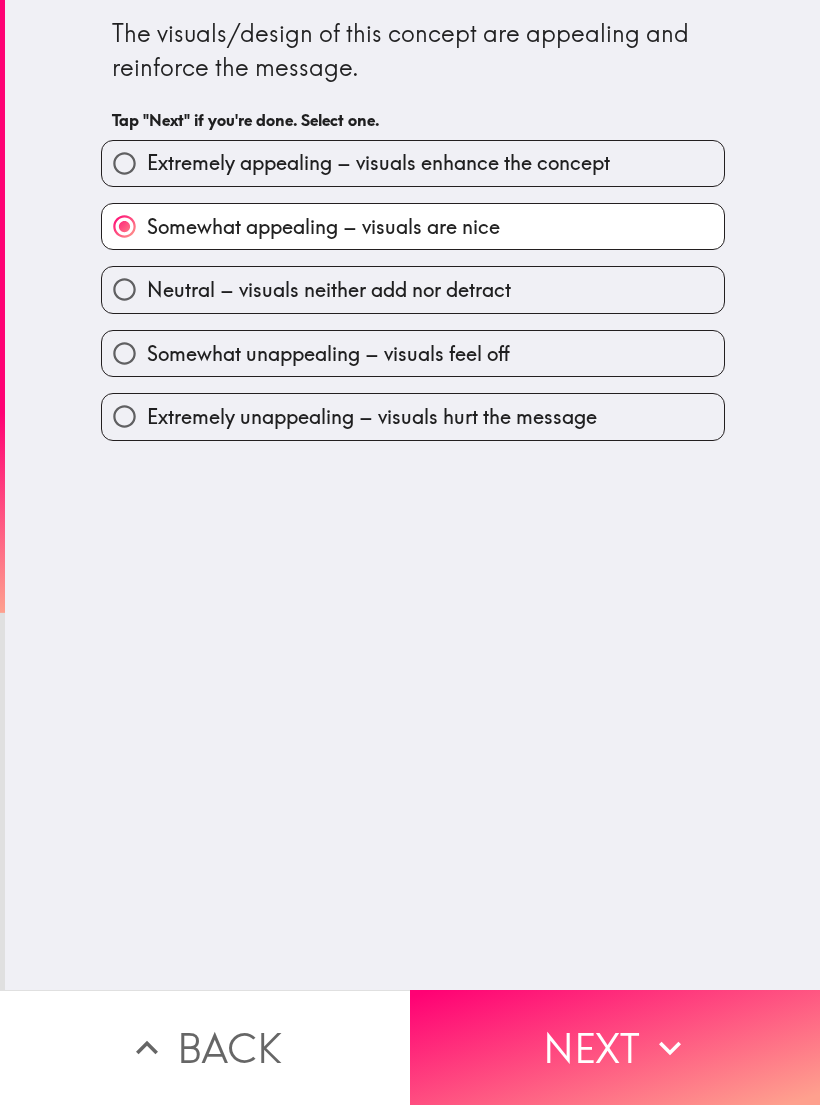 scroll, scrollTop: 0, scrollLeft: 0, axis: both 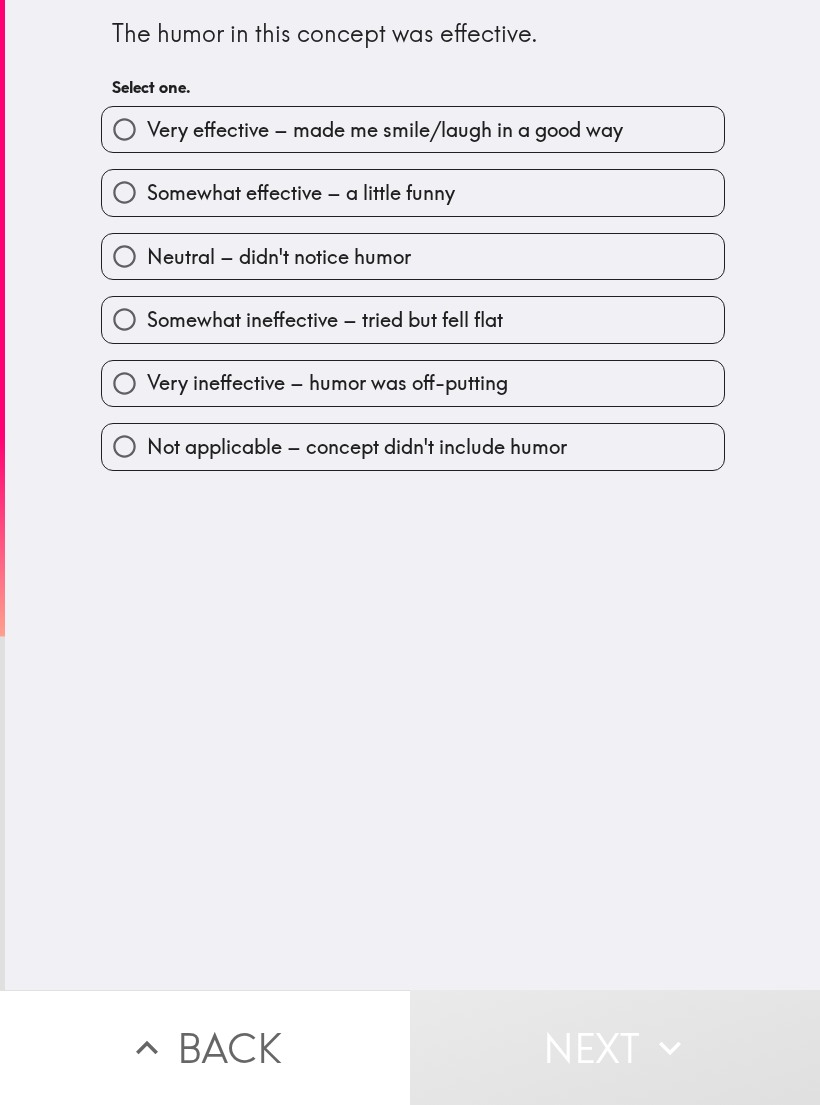 click on "Neutral – didn't notice humor" at bounding box center (413, 256) 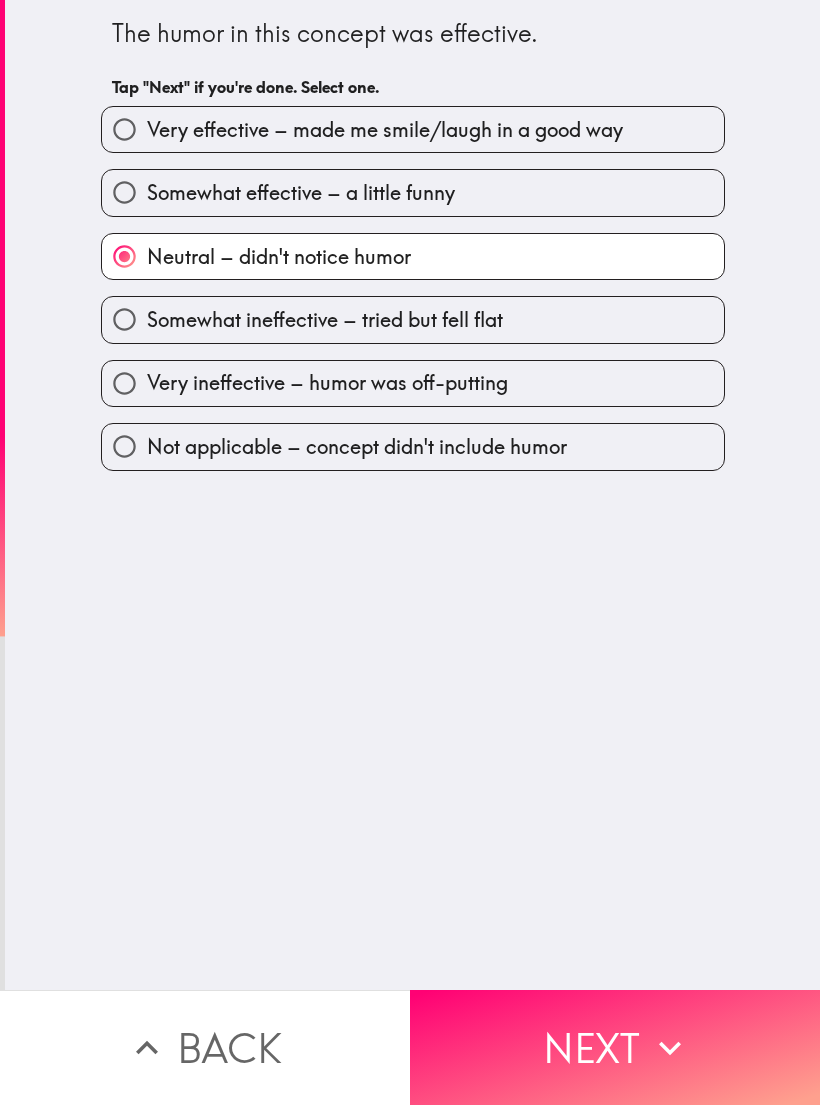 click on "Somewhat ineffective – tried but fell flat" at bounding box center (413, 319) 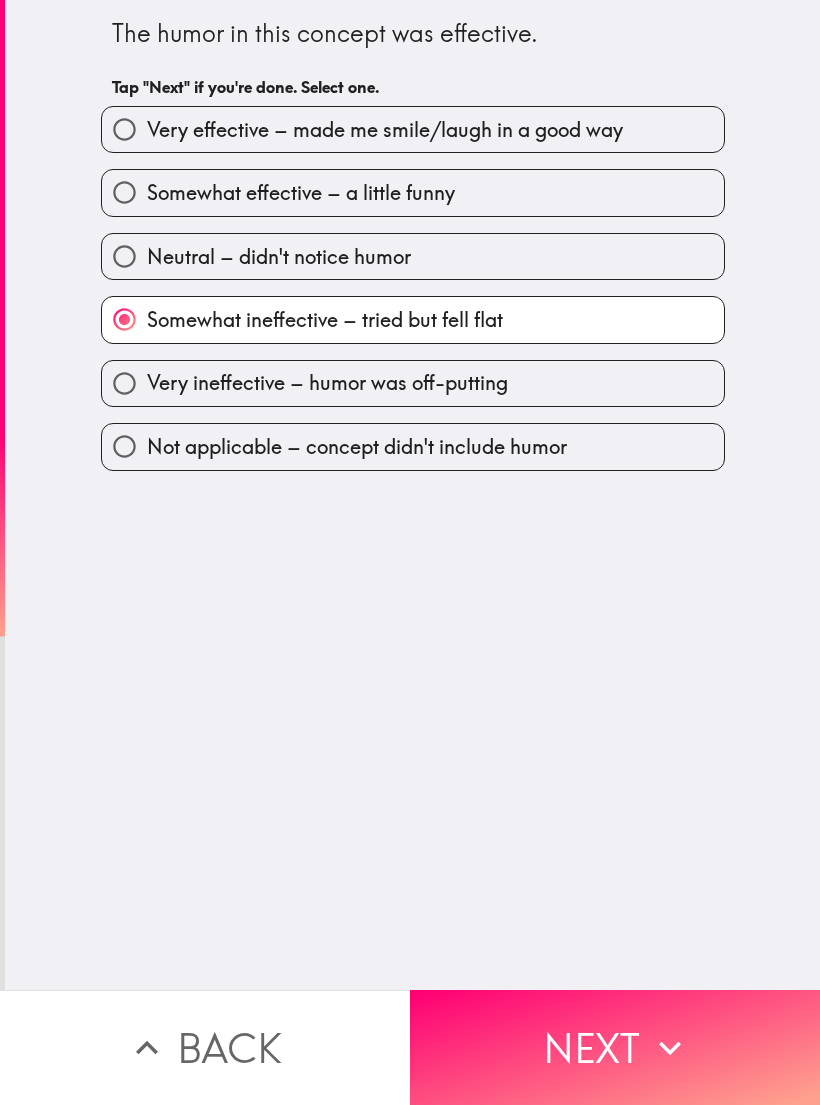 click on "Neutral – didn't notice humor" at bounding box center (413, 256) 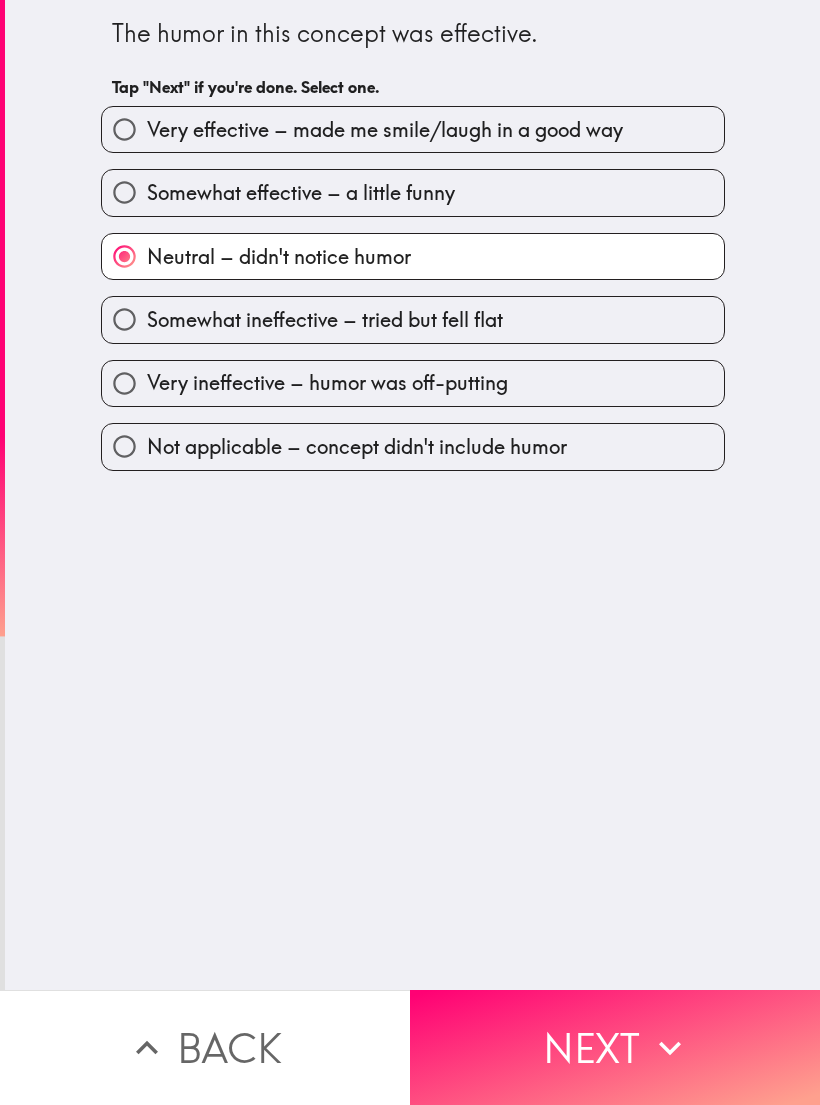 click on "Next" at bounding box center (615, 1047) 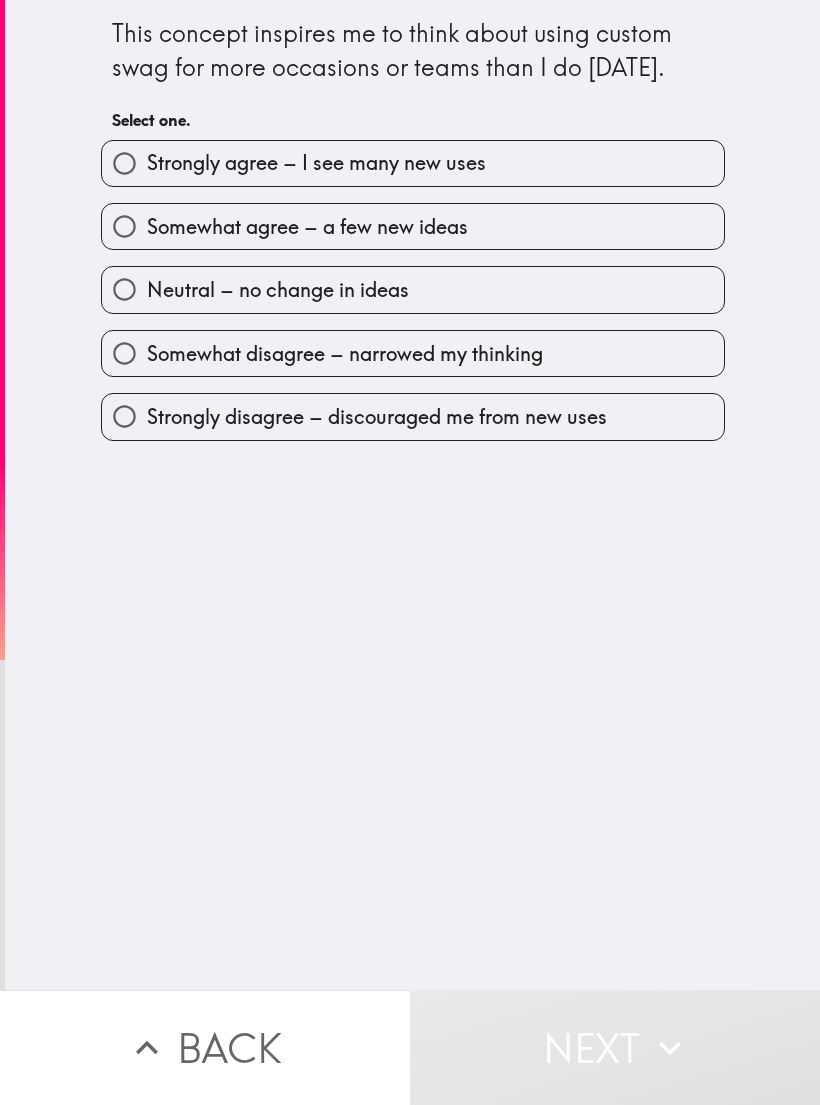 click on "Somewhat agree – a few new ideas" at bounding box center [413, 226] 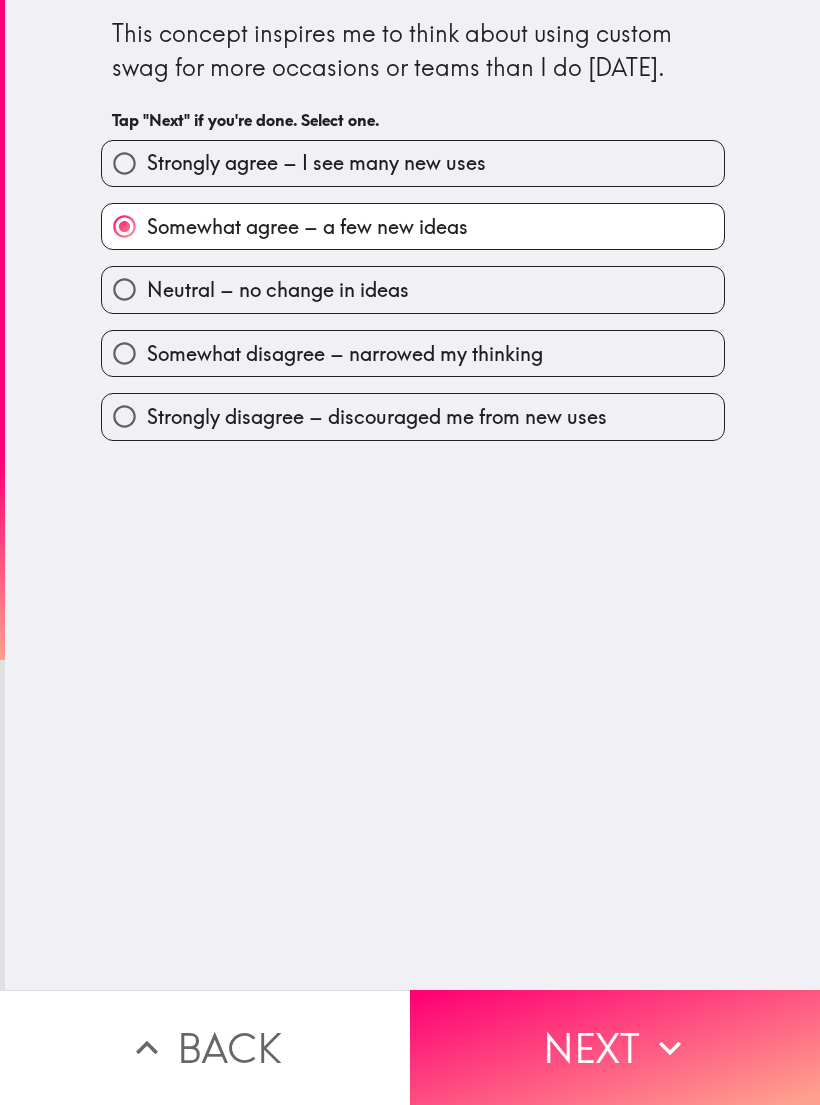click 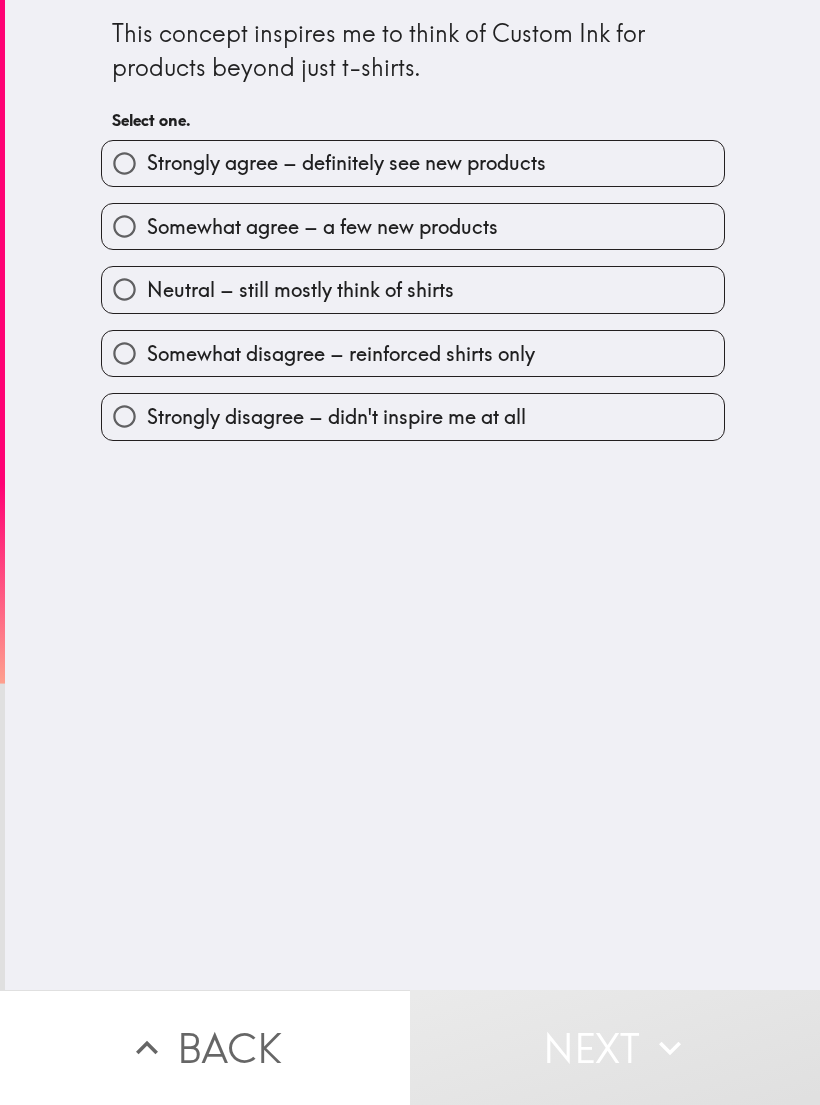 click on "Somewhat agree – a few new products" at bounding box center [413, 226] 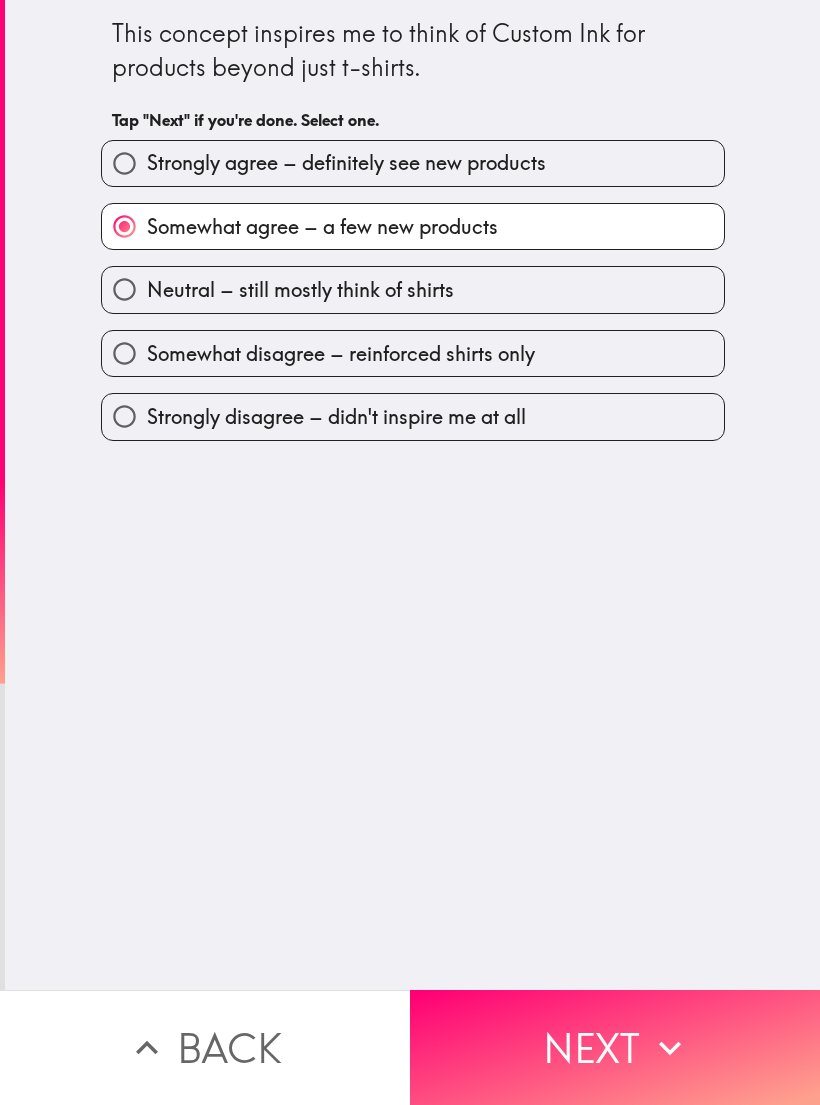 click on "Next" at bounding box center [615, 1047] 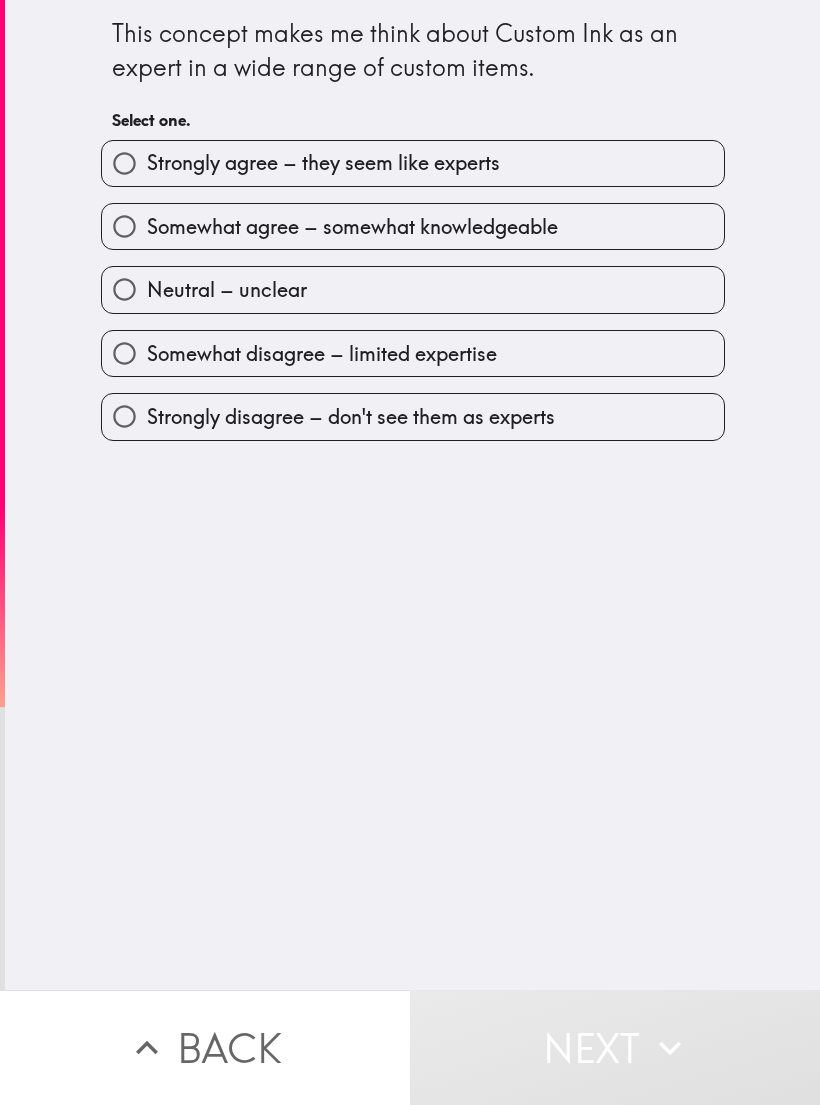 click on "Somewhat agree – somewhat knowledgeable" at bounding box center (413, 226) 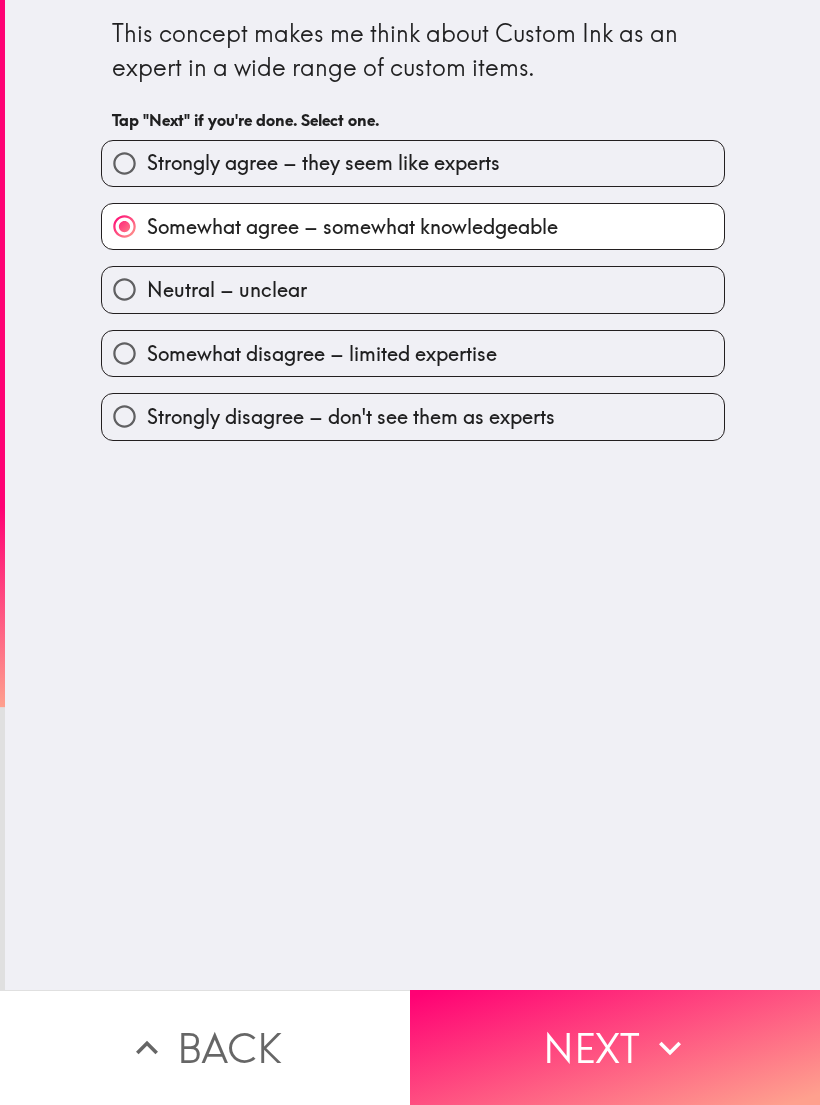 click on "Neutral – unclear" at bounding box center (413, 289) 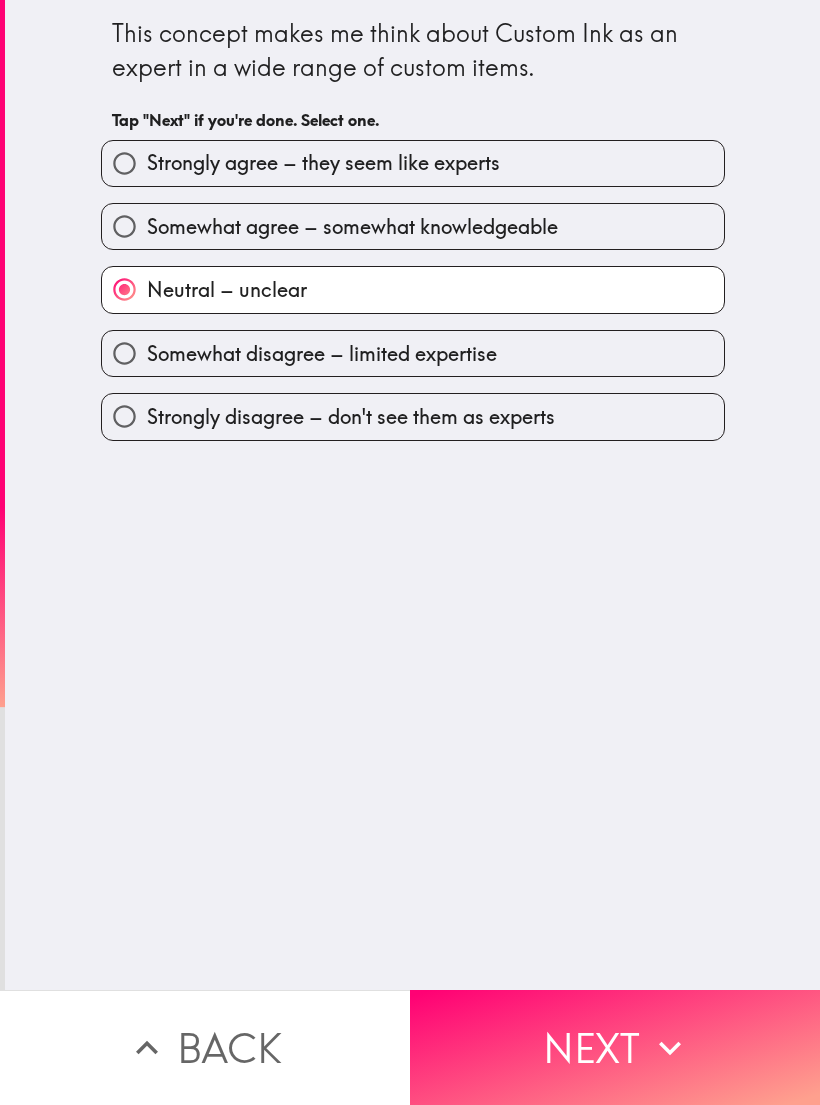 click on "Next" at bounding box center (615, 1047) 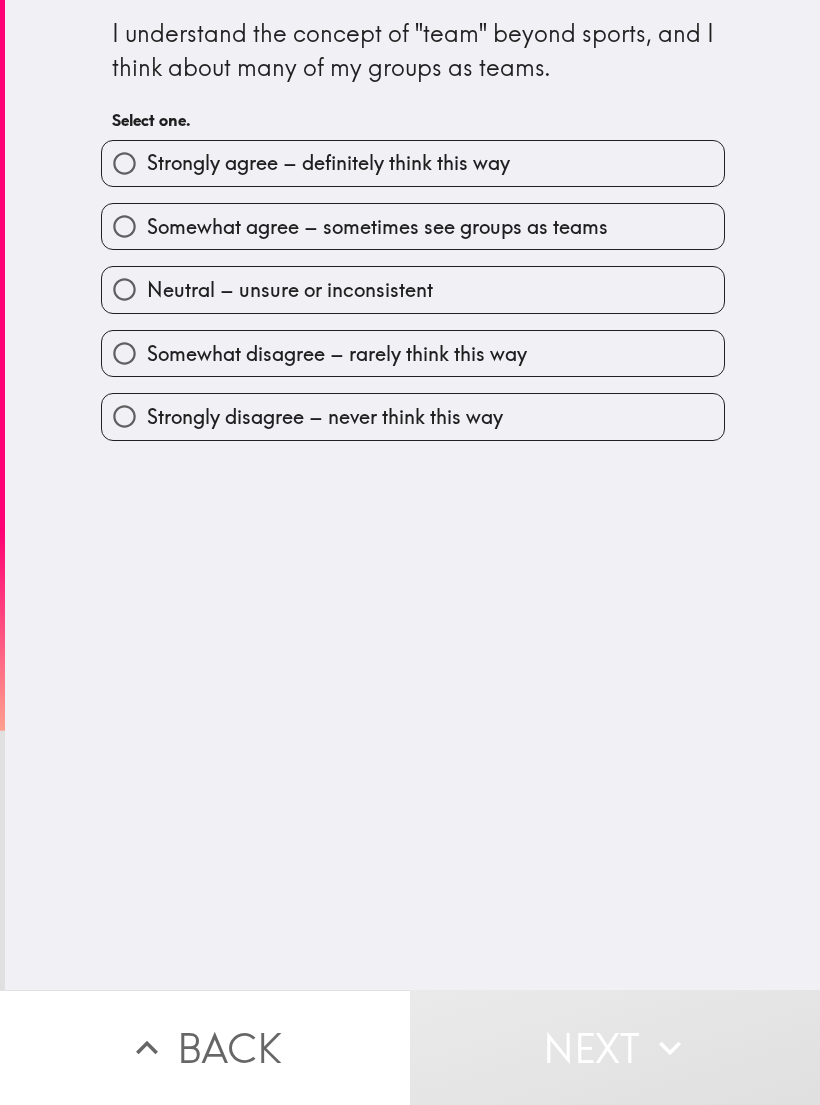 click on "Somewhat disagree – rarely think this way" at bounding box center [413, 353] 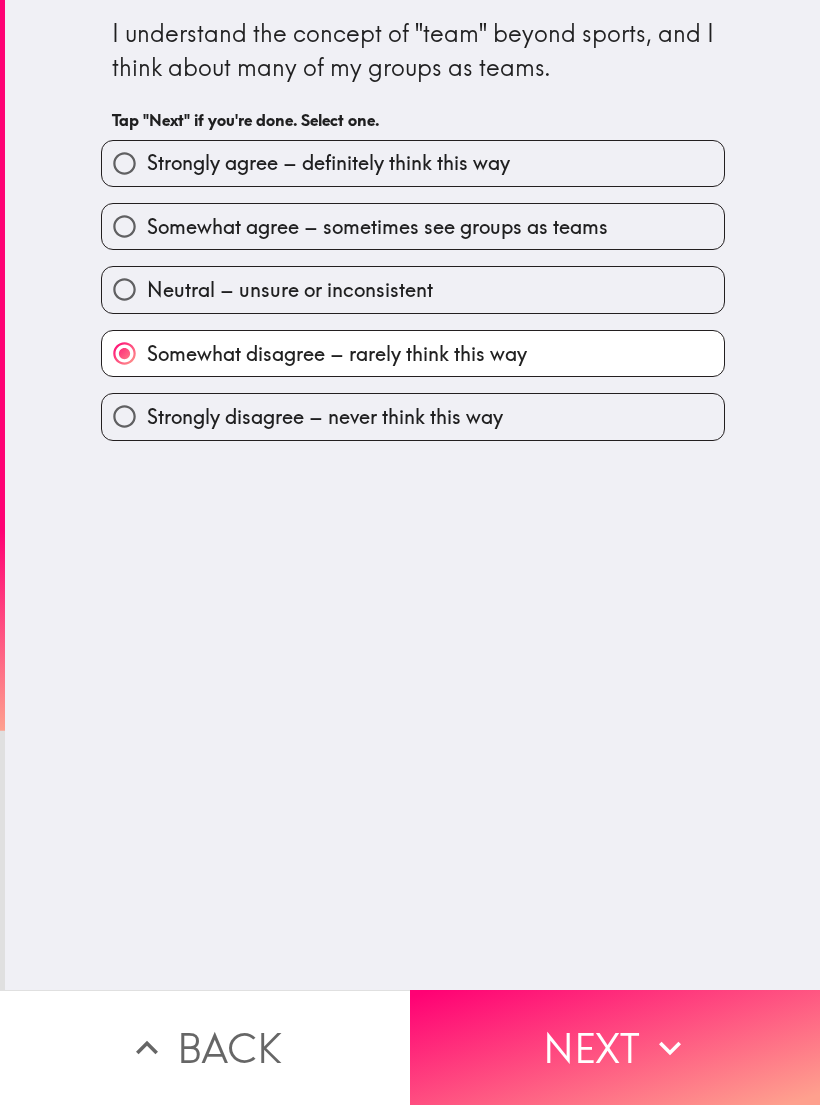 click on "Strongly agree – definitely think this way" at bounding box center [413, 163] 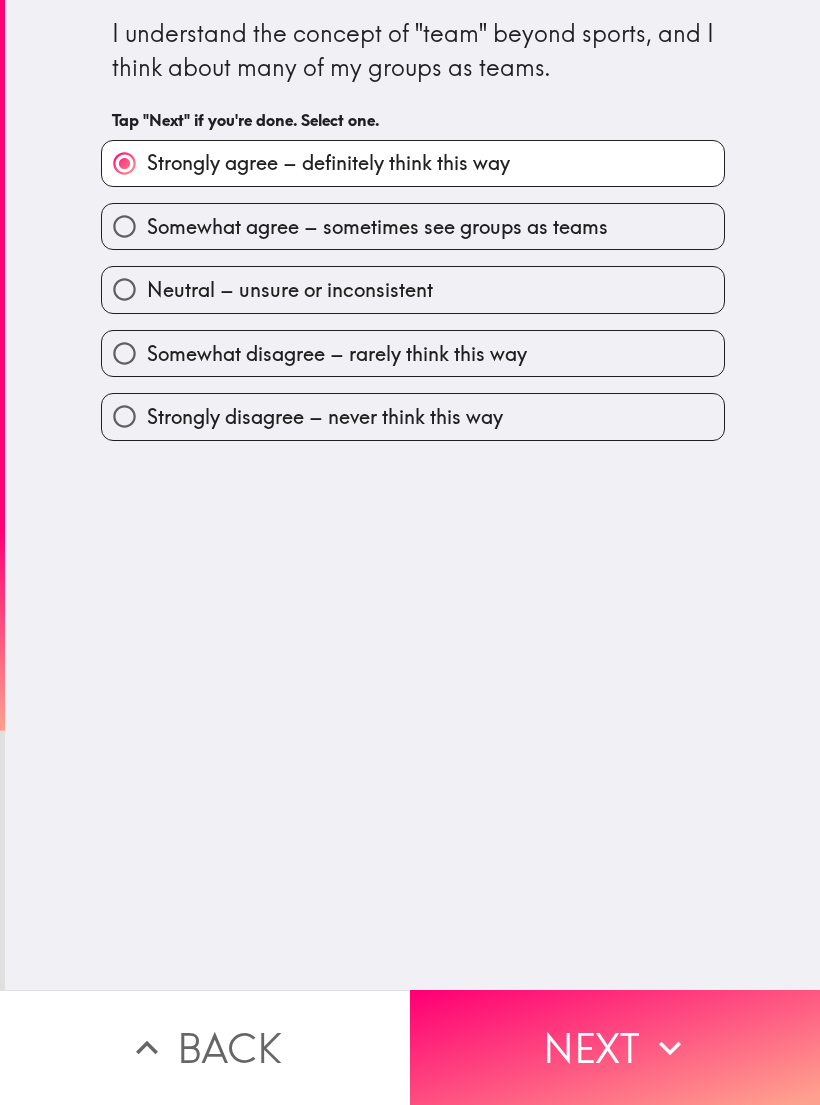 click 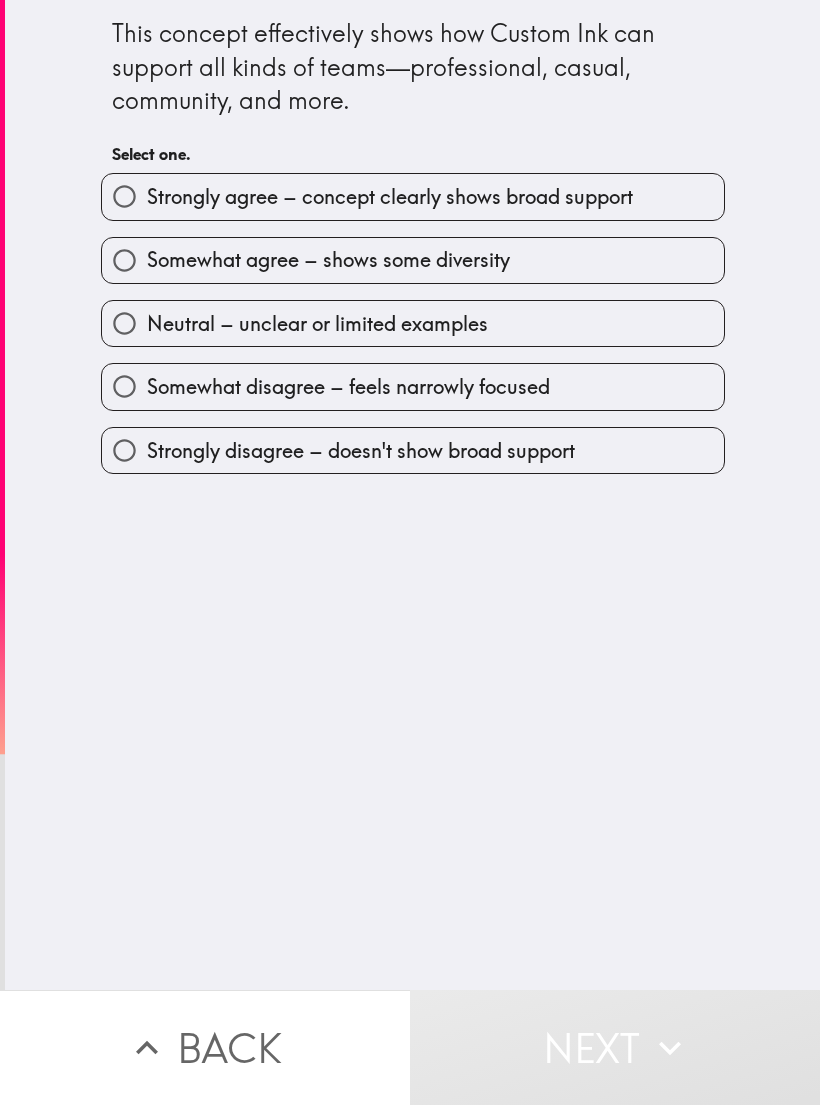 click on "Somewhat disagree – feels narrowly focused" at bounding box center (413, 386) 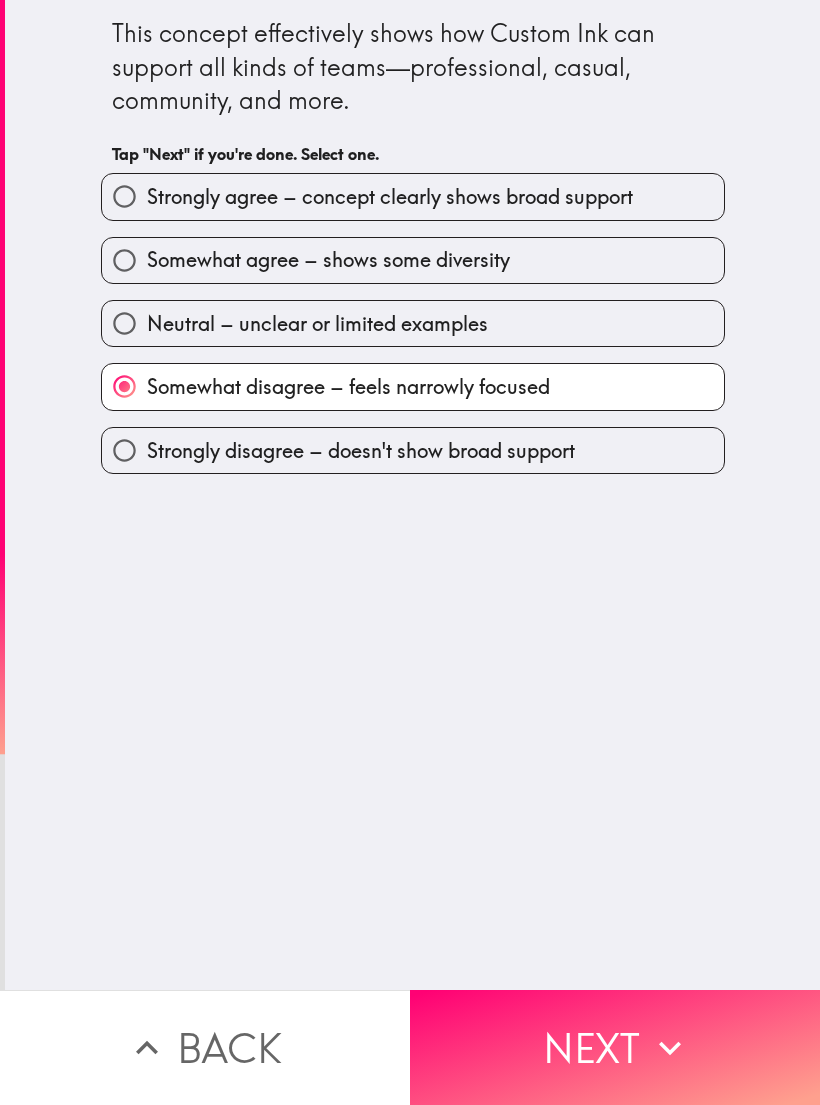click 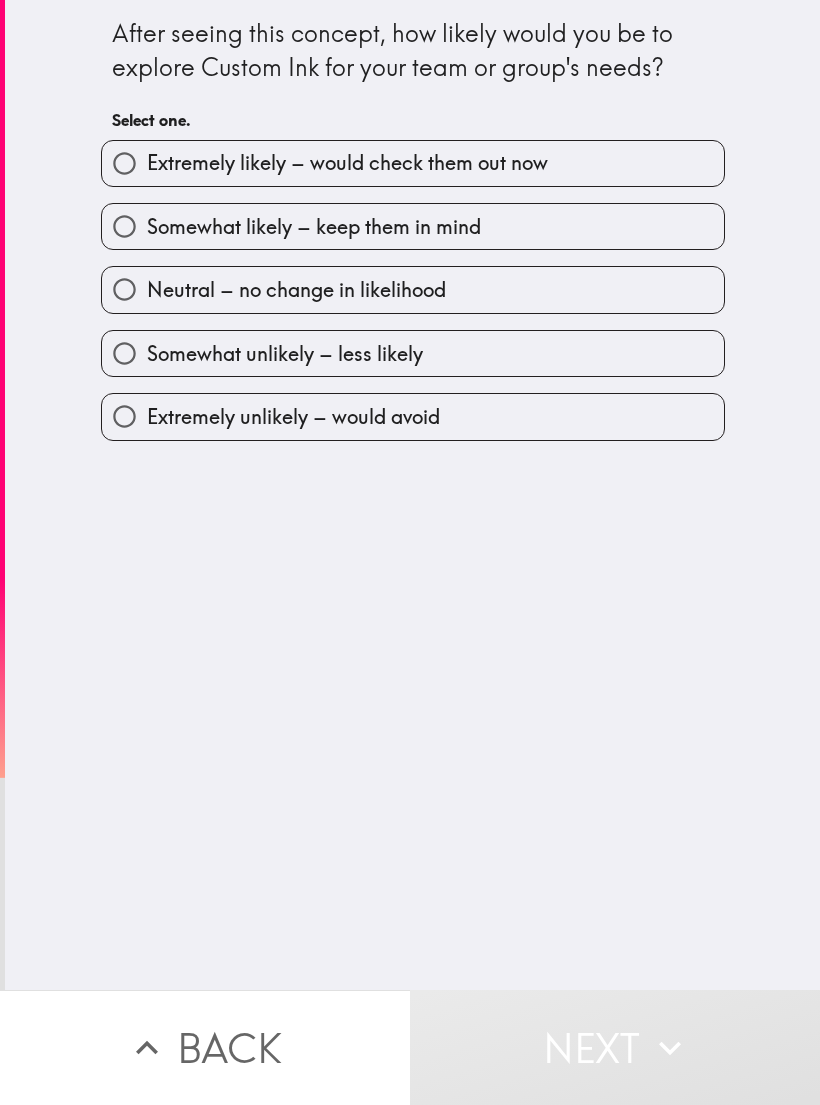 click on "Somewhat likely – keep them in mind" at bounding box center [413, 226] 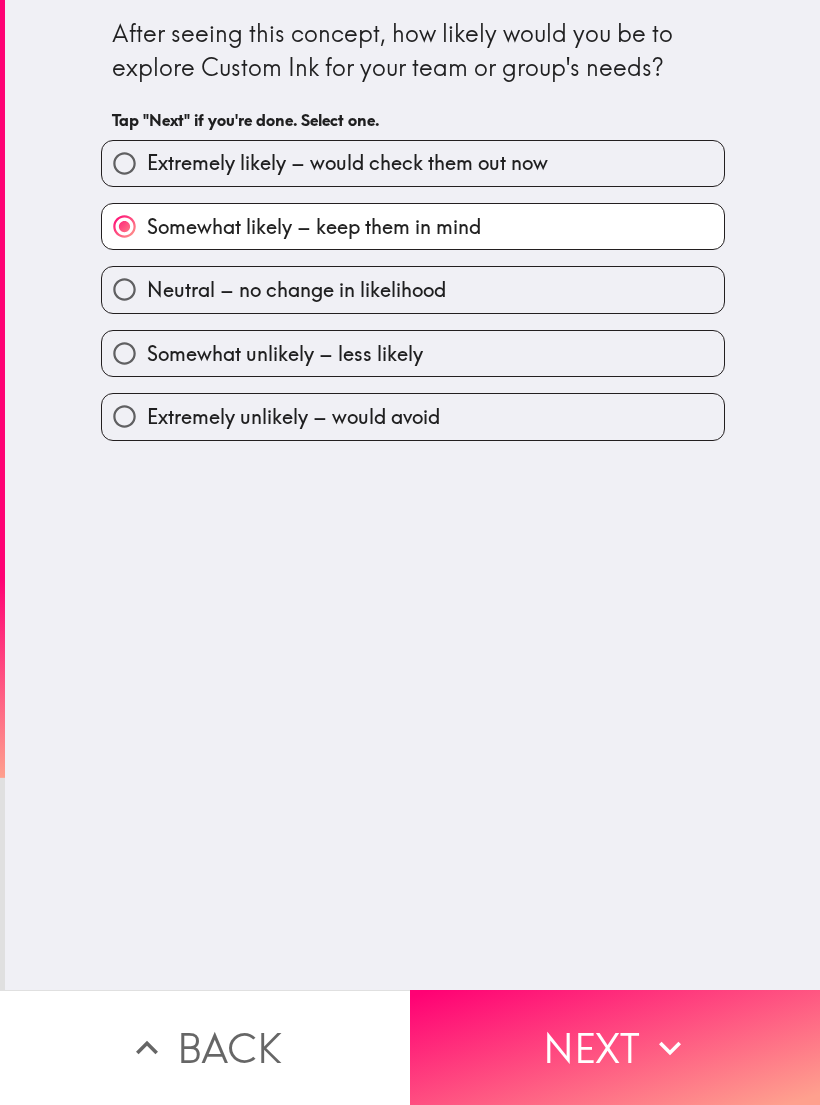 click 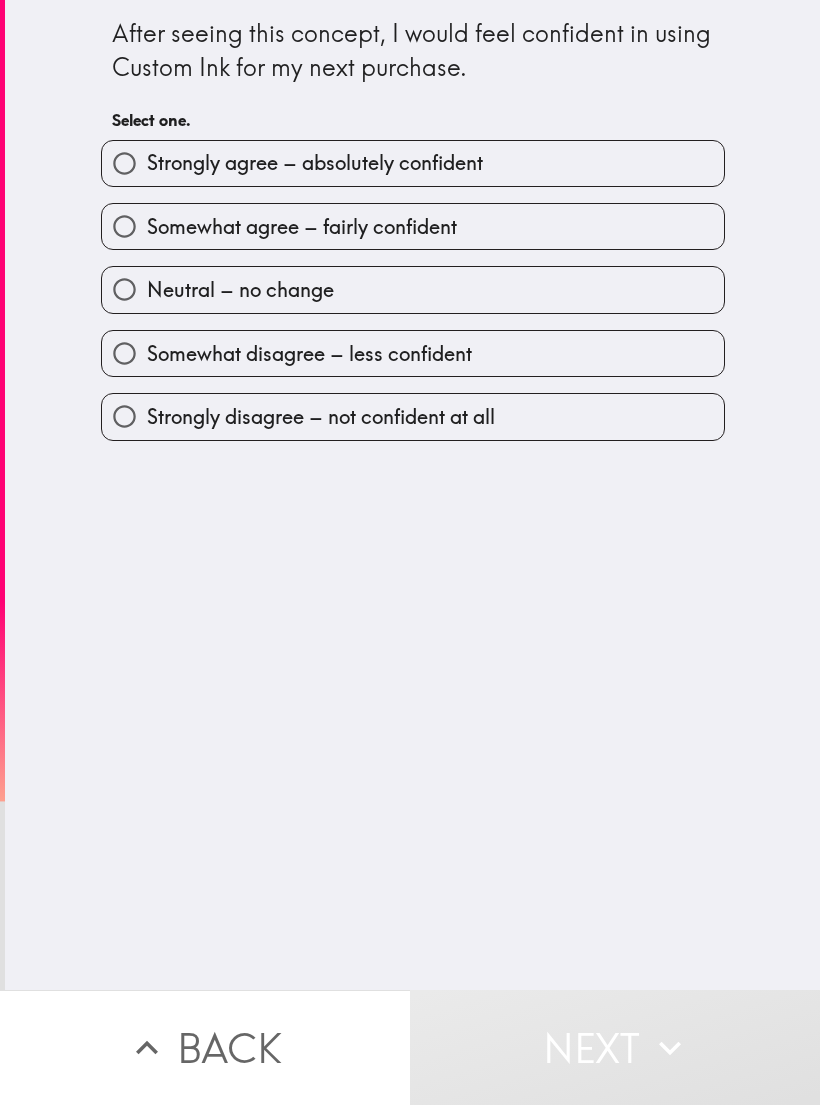 click on "Strongly agree – absolutely confident" at bounding box center [413, 163] 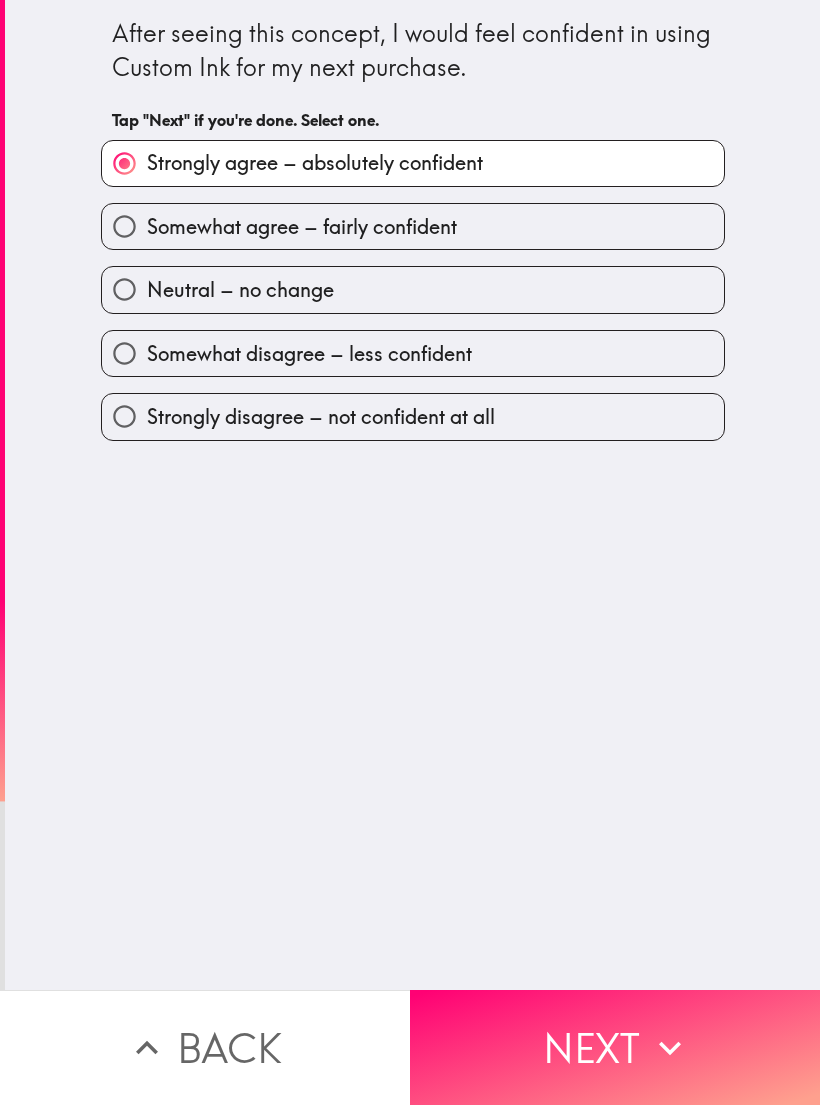 click 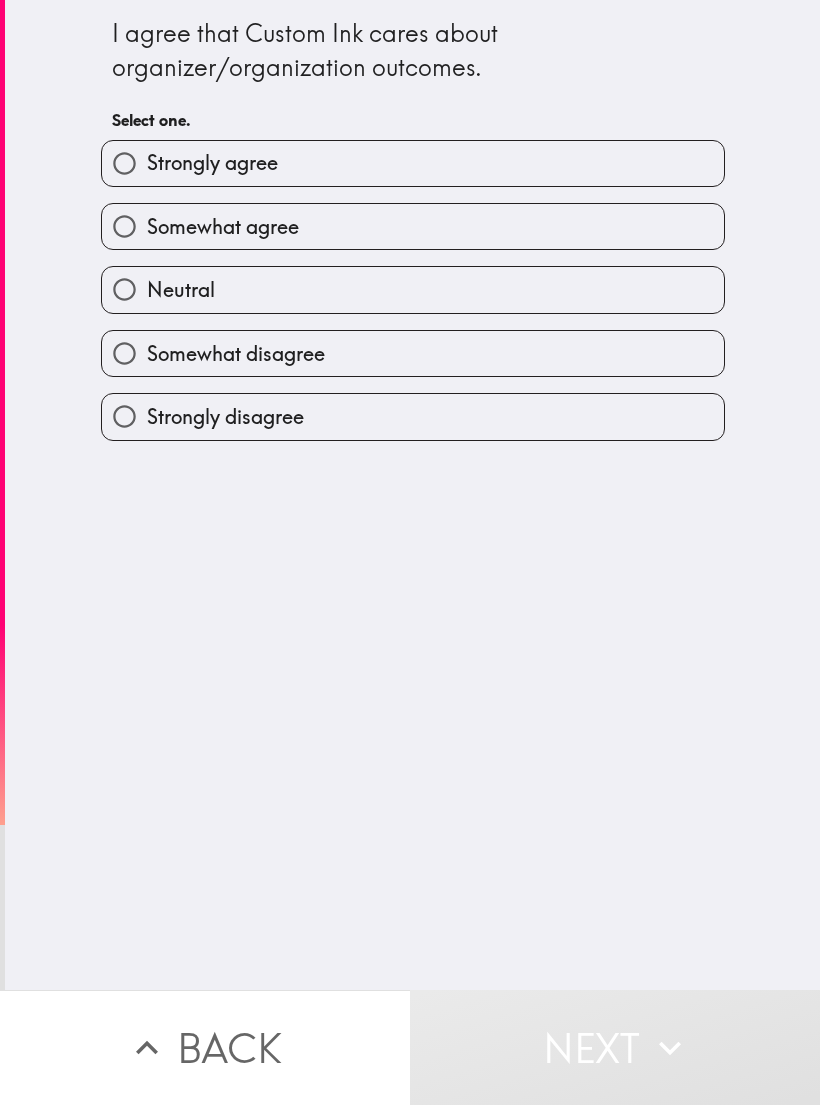 click on "Neutral" at bounding box center [413, 289] 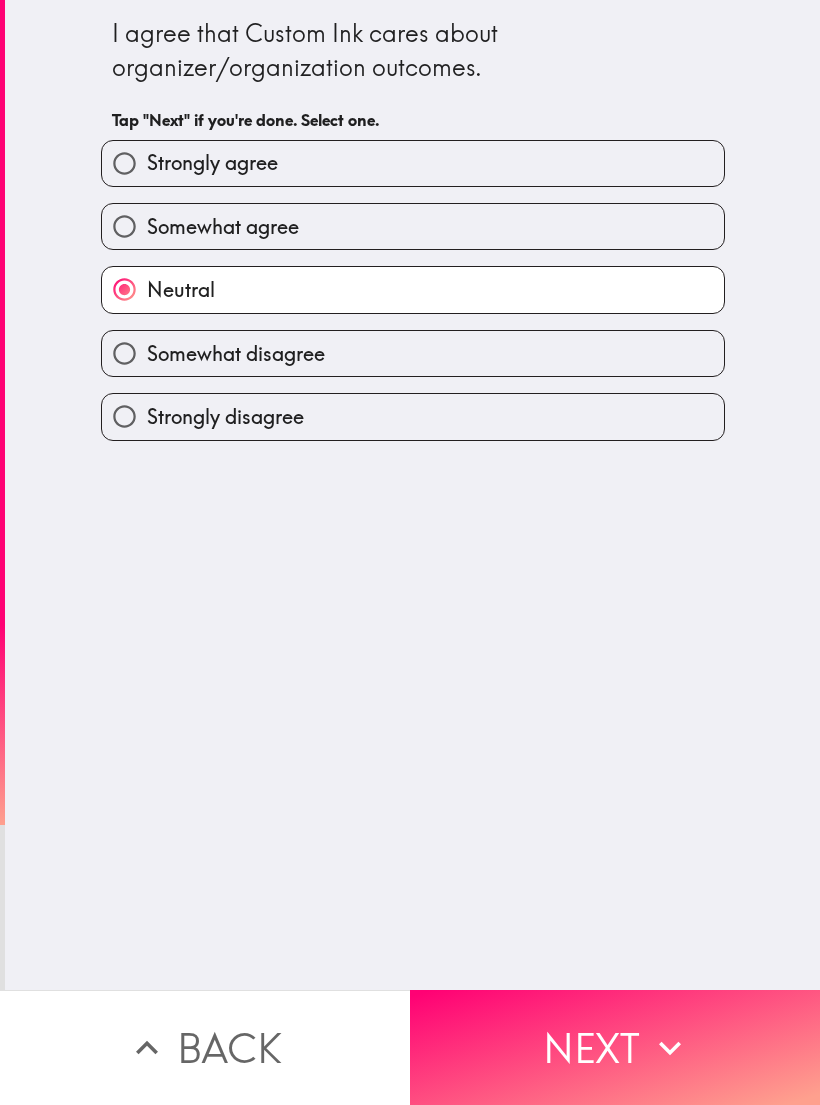 click on "Somewhat agree" at bounding box center (413, 226) 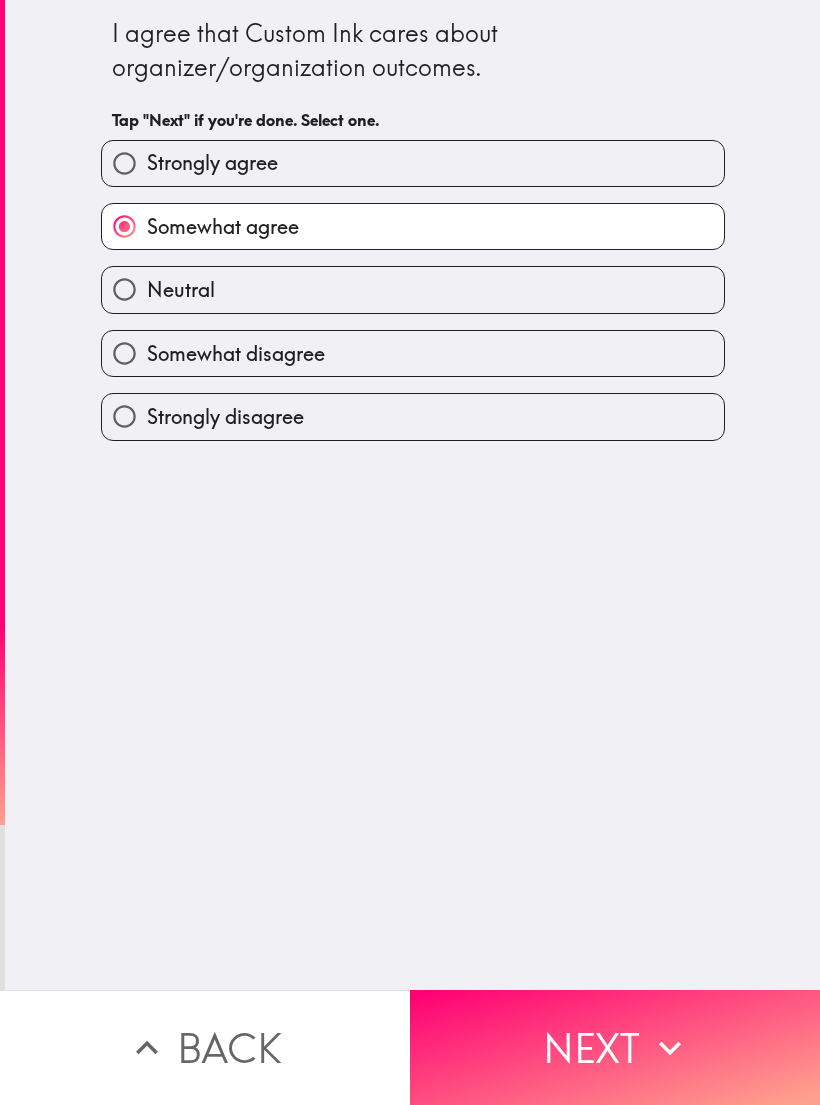 click on "Next" at bounding box center [615, 1047] 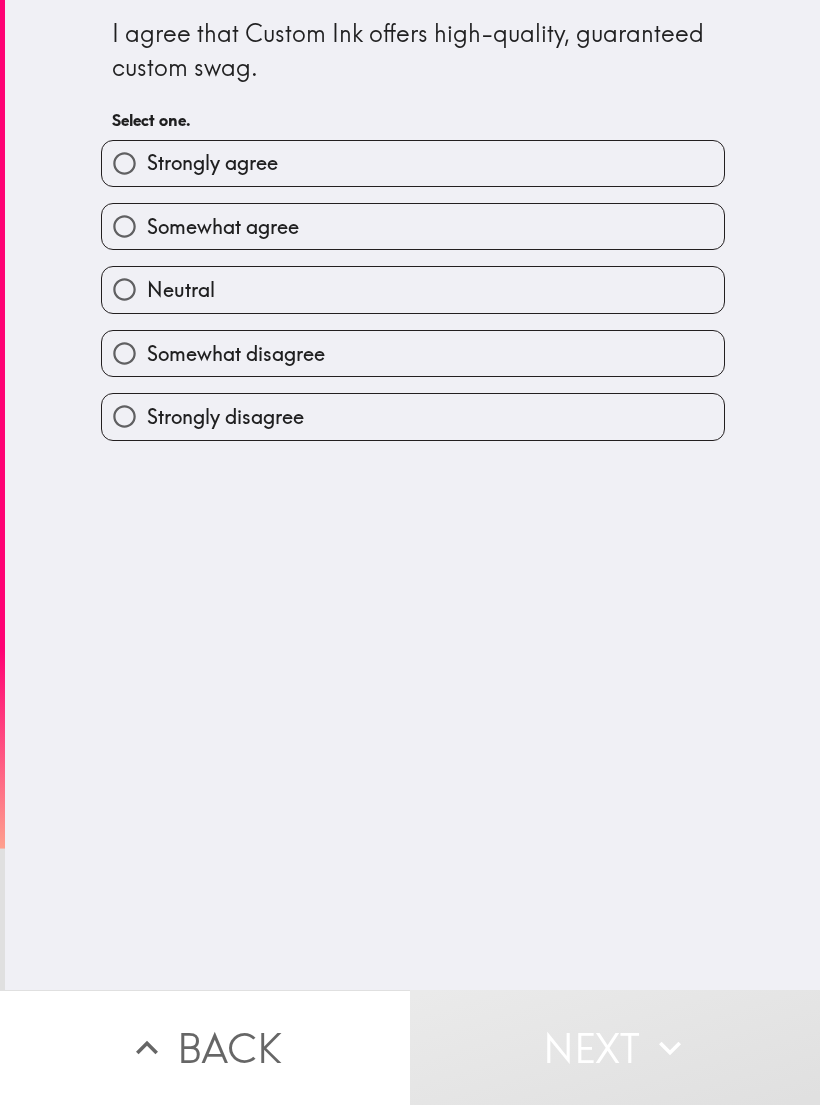 click on "Neutral" at bounding box center [405, 281] 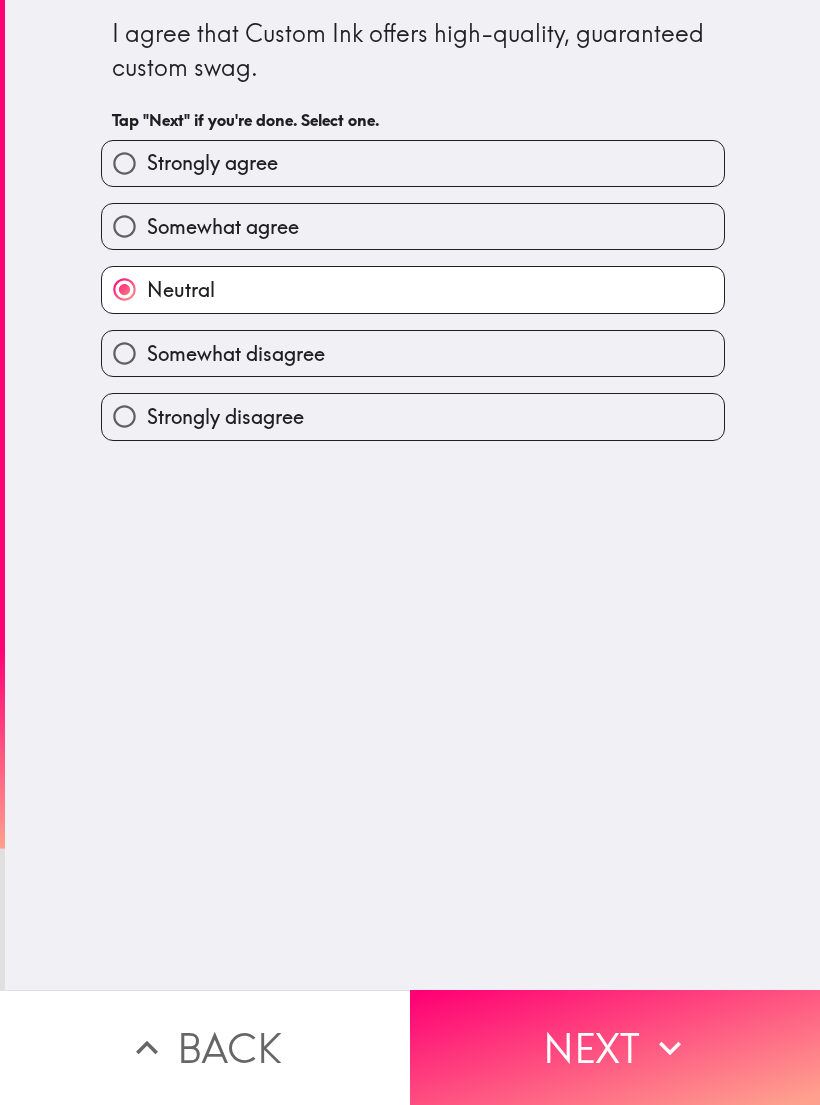 click on "Next" at bounding box center [615, 1047] 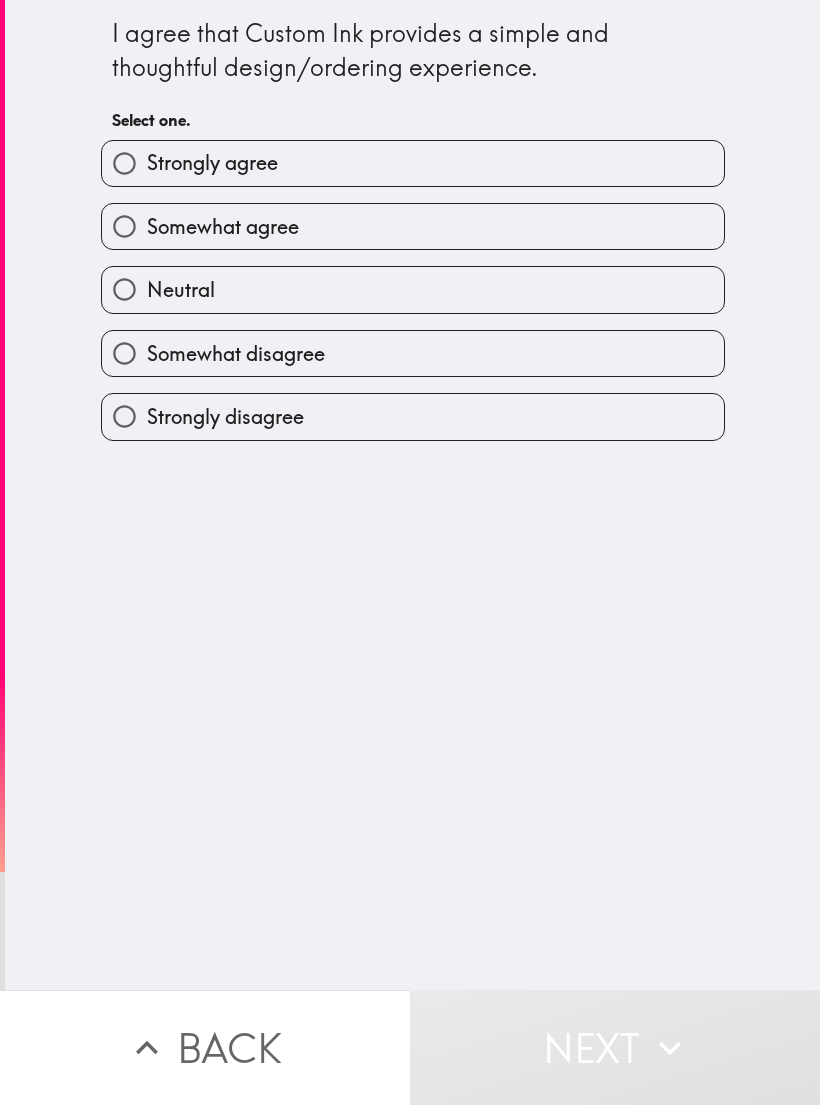 click on "Somewhat agree" at bounding box center (413, 226) 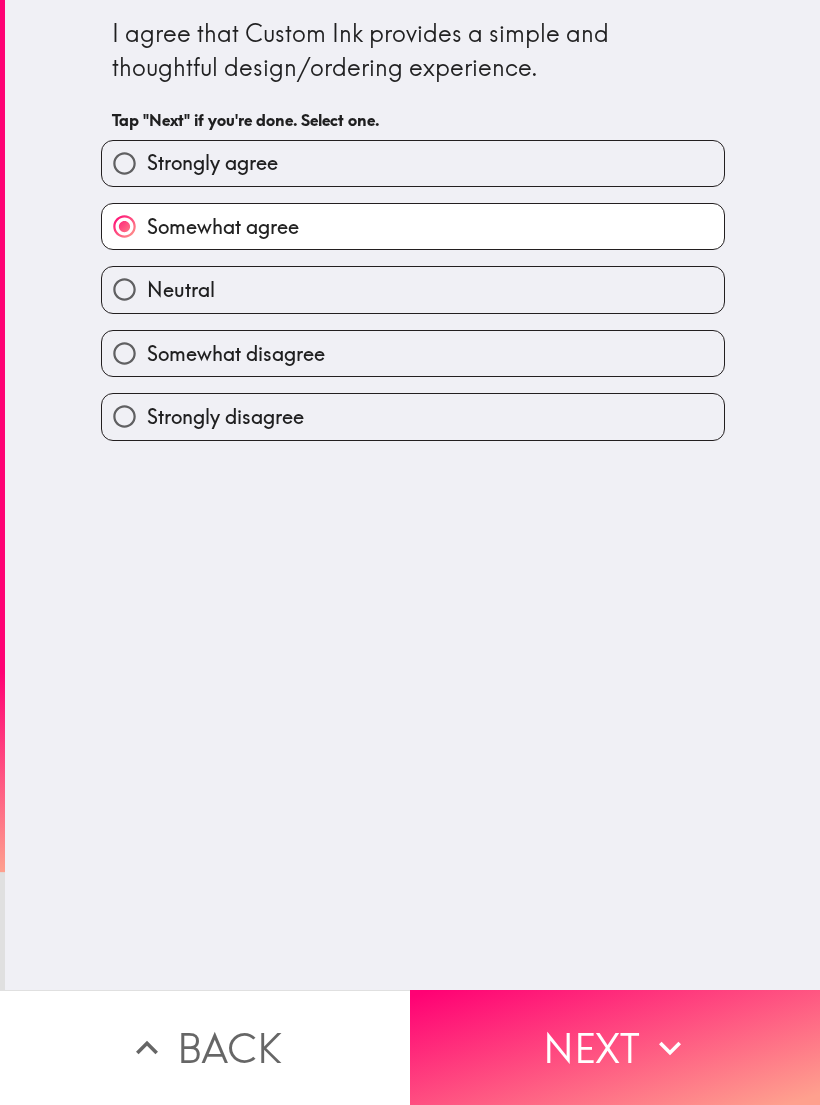 click on "Next" at bounding box center [615, 1047] 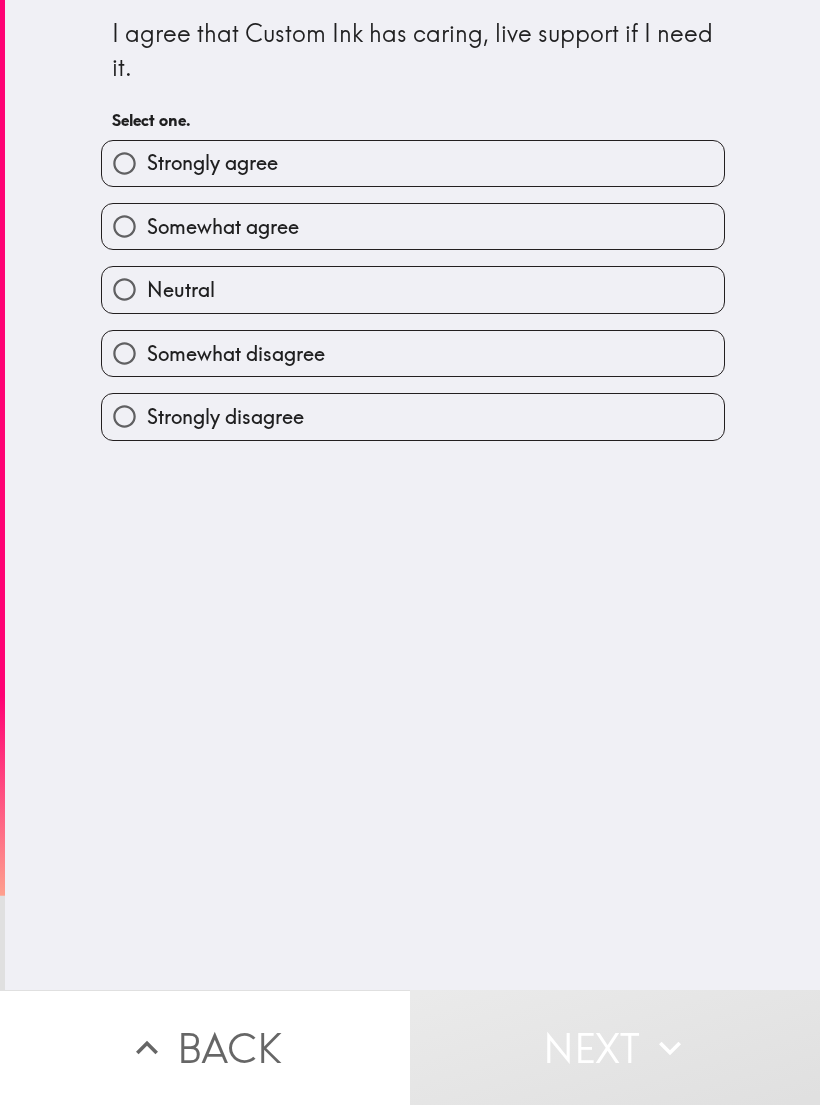 click on "Neutral" at bounding box center [413, 289] 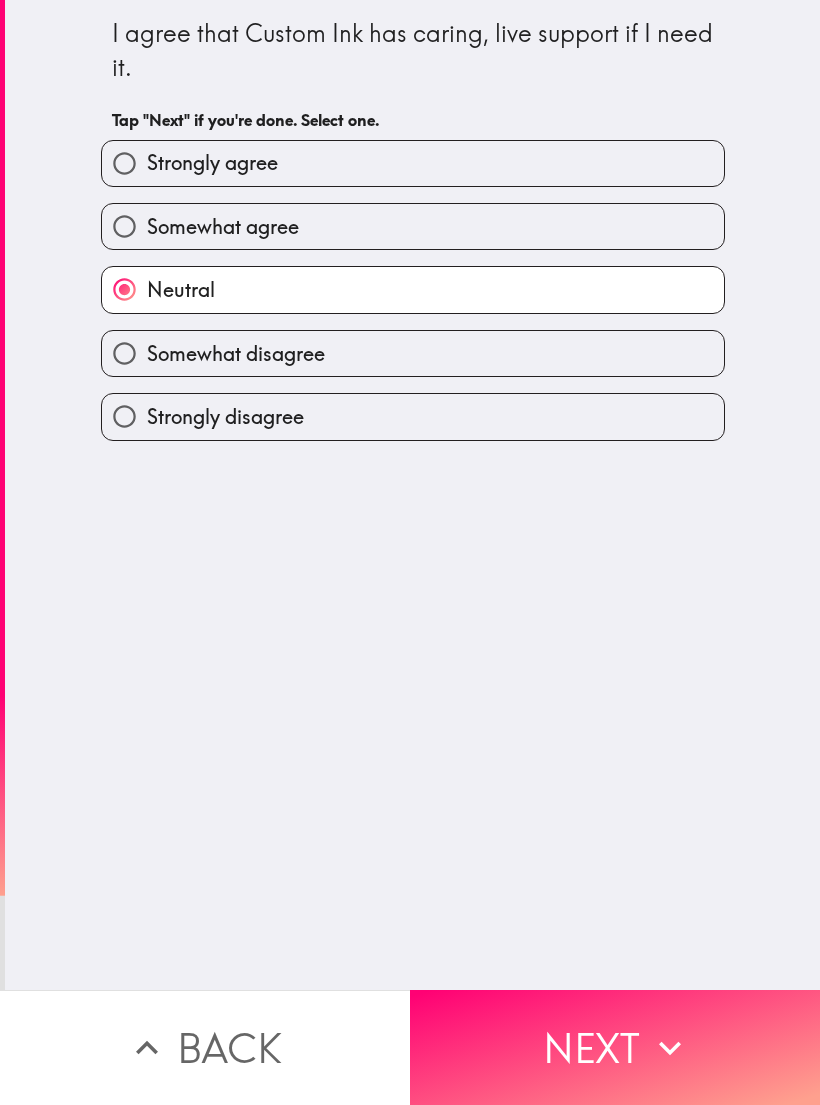 click on "Next" at bounding box center [615, 1047] 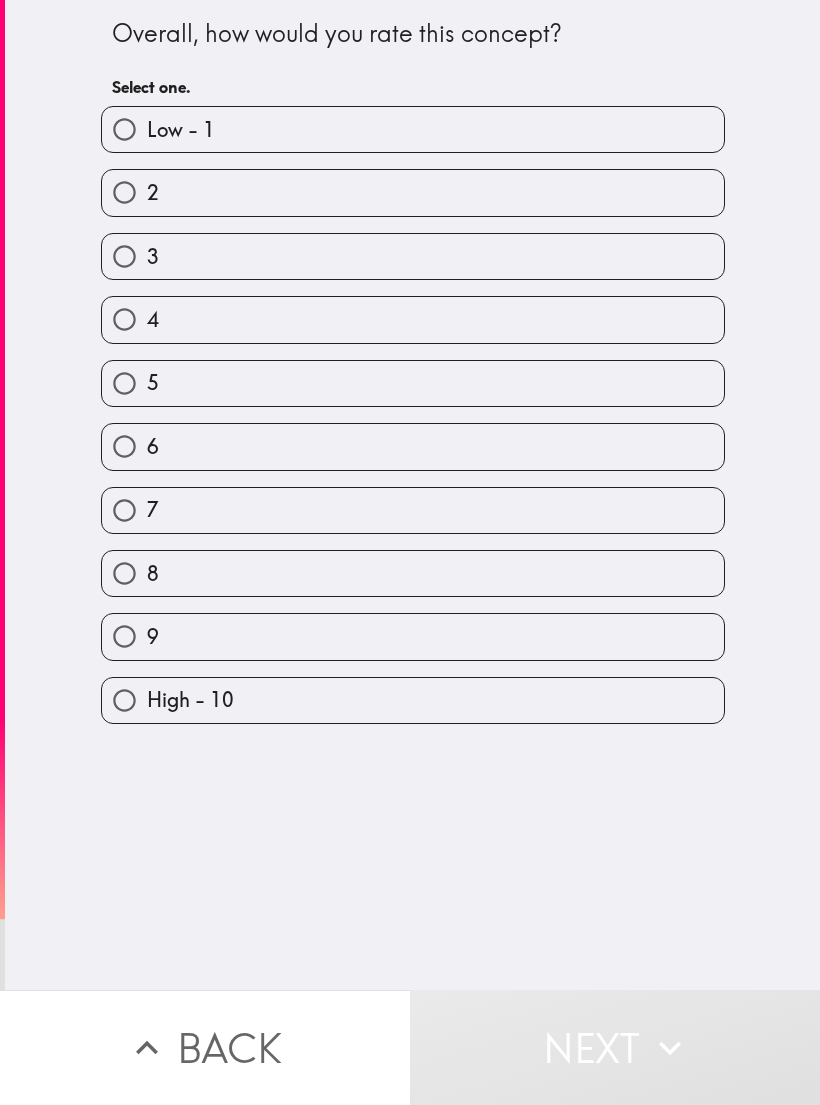 click on "6" at bounding box center [413, 446] 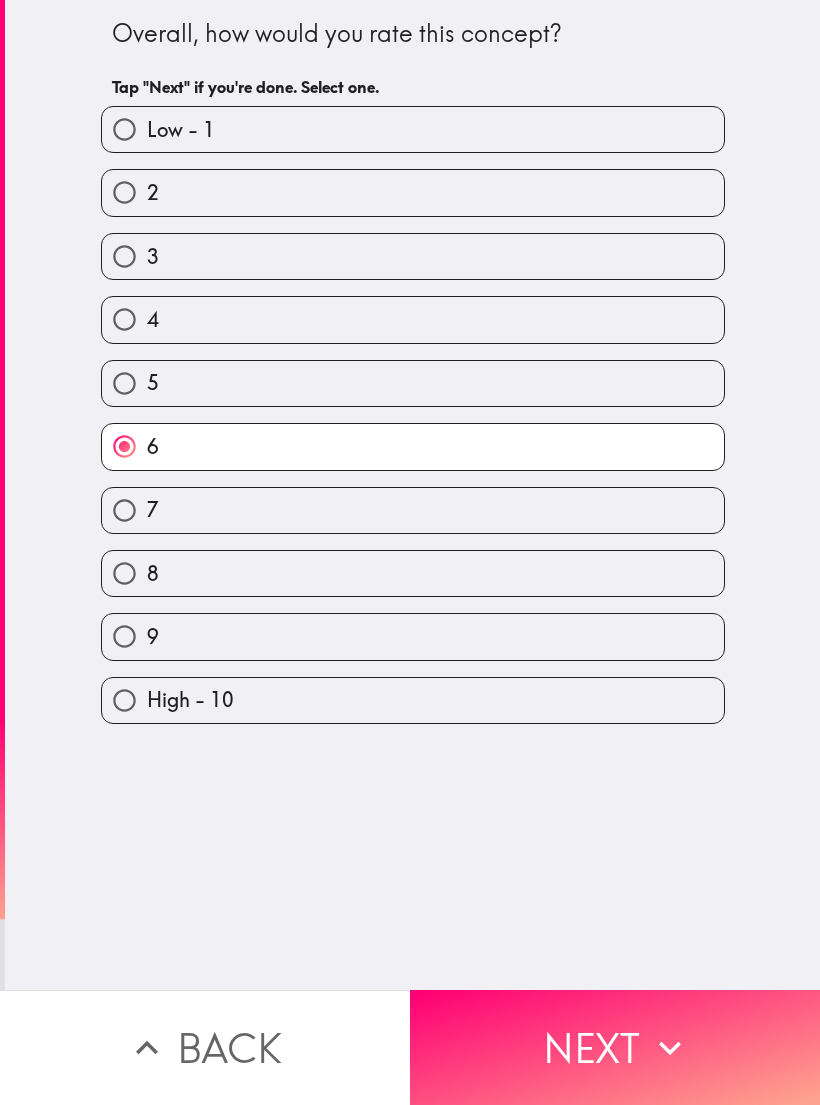 click on "Next" at bounding box center (615, 1047) 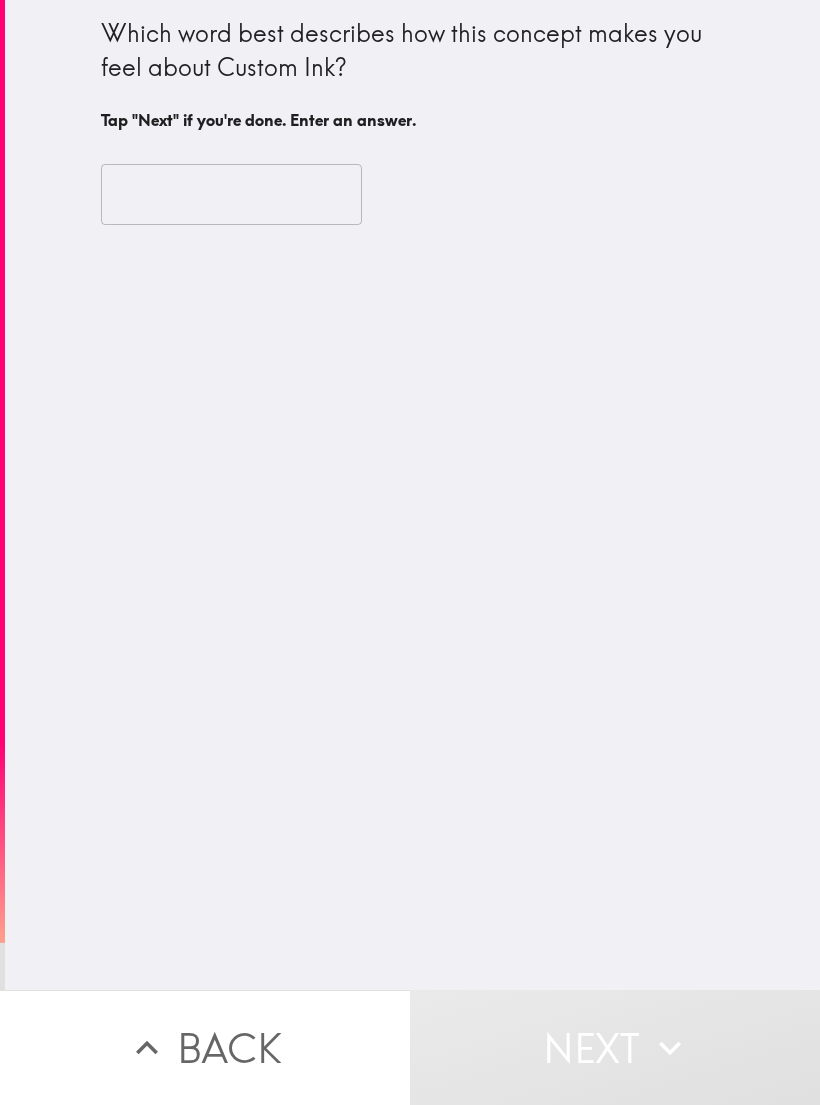 click at bounding box center (231, 195) 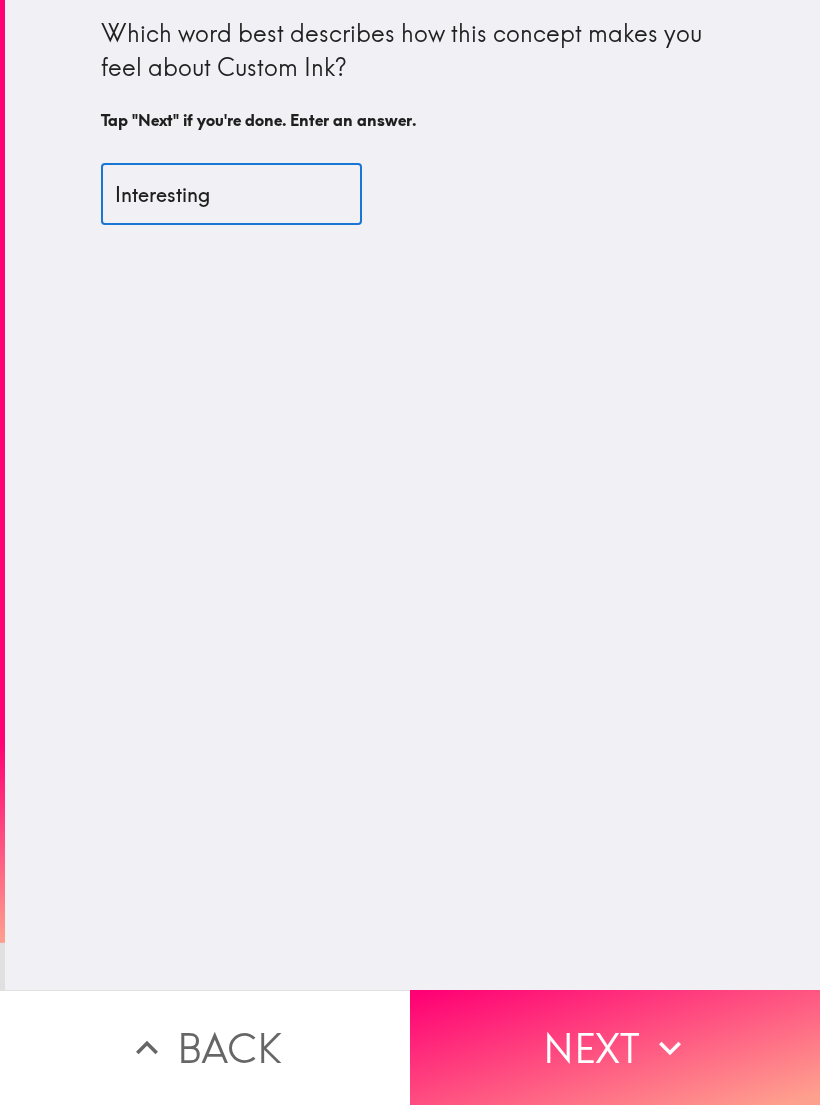type on "Interesting" 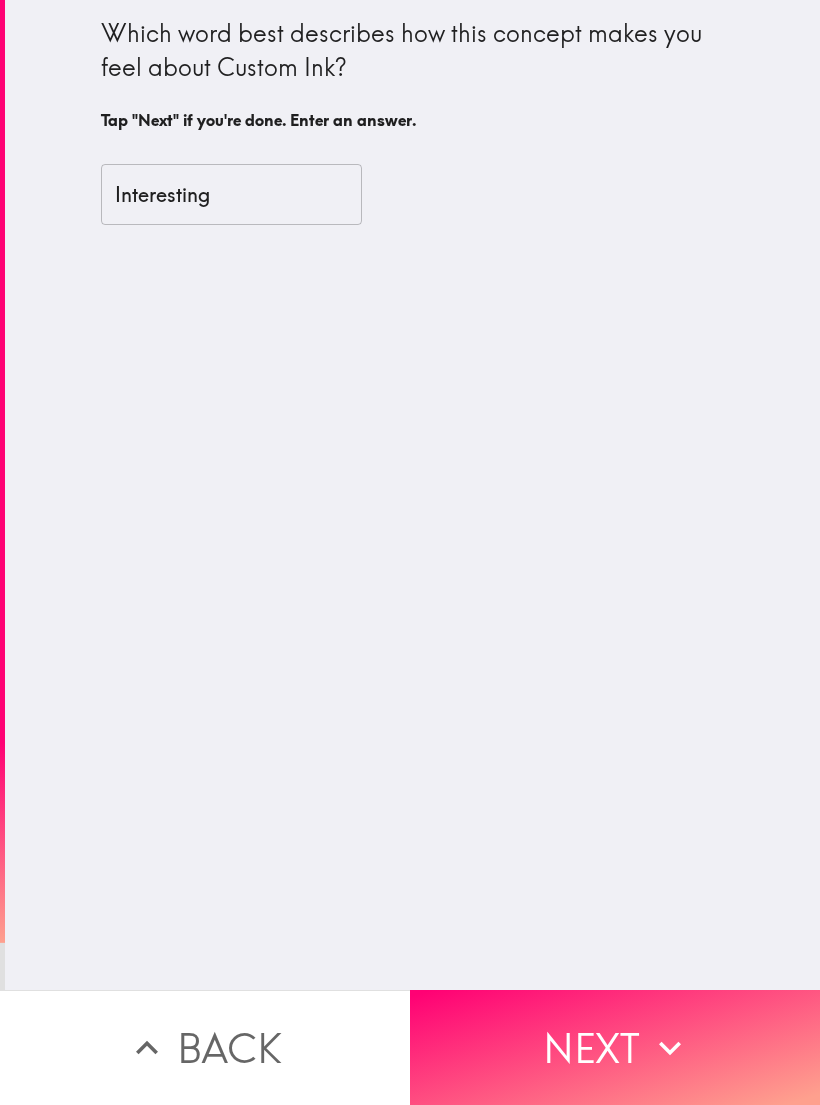 click on "Next" at bounding box center [615, 1047] 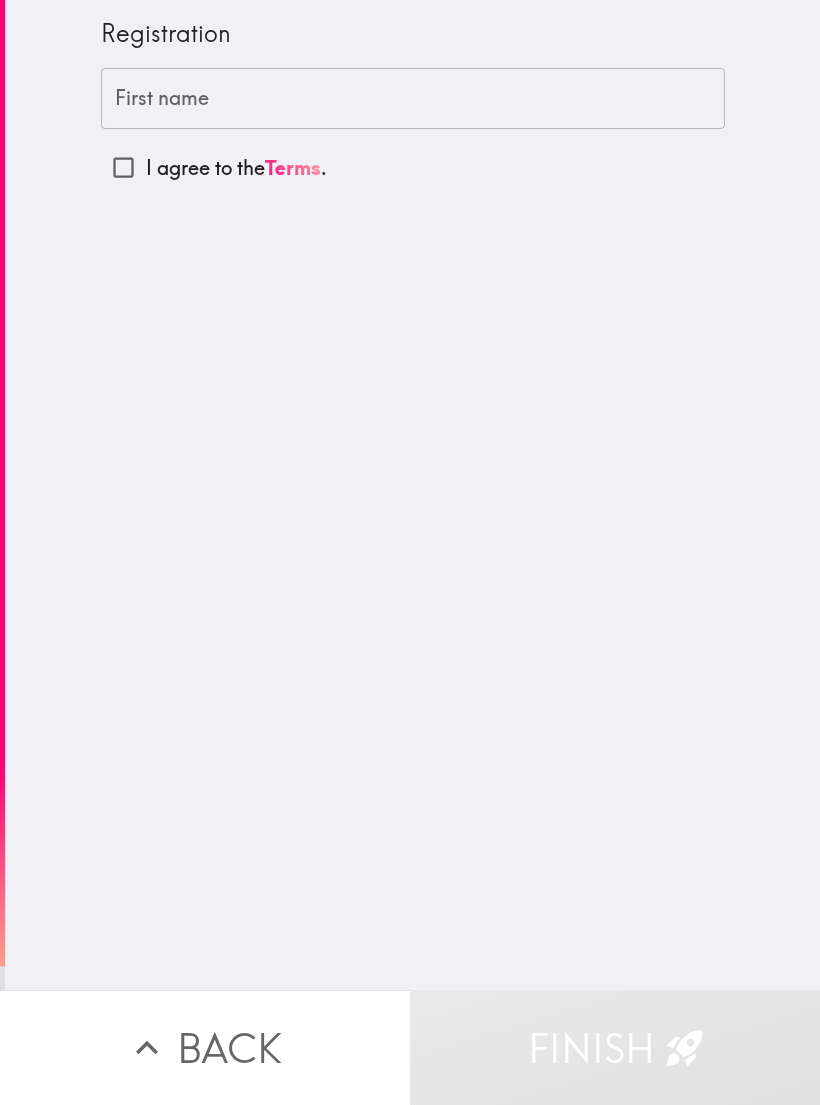 click on "First name" at bounding box center [413, 99] 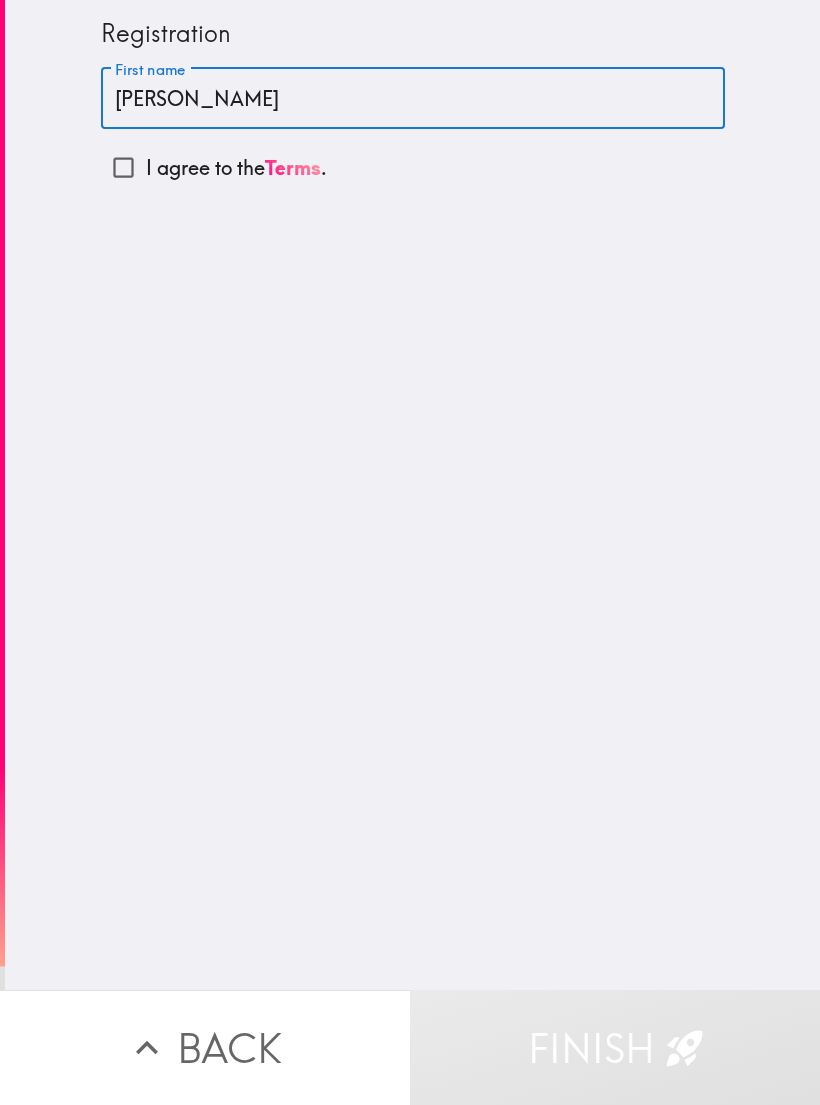 type on "[PERSON_NAME]" 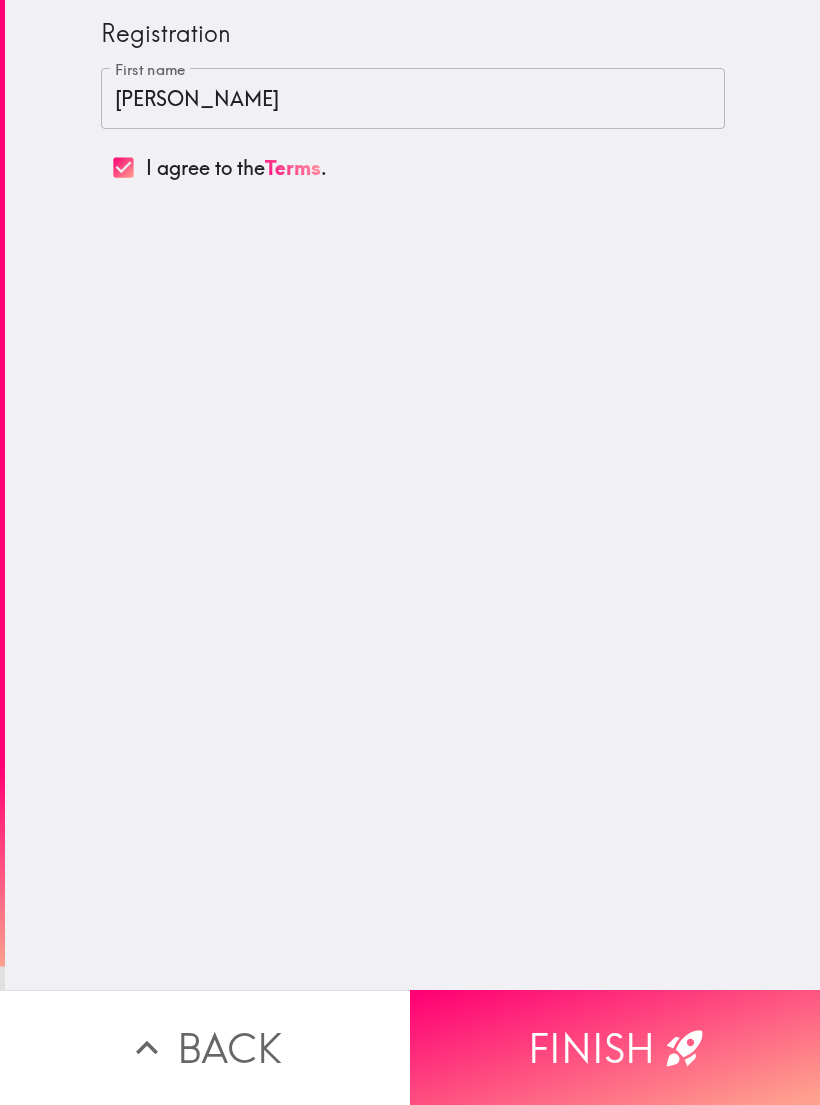 click on "Finish" at bounding box center [615, 1047] 